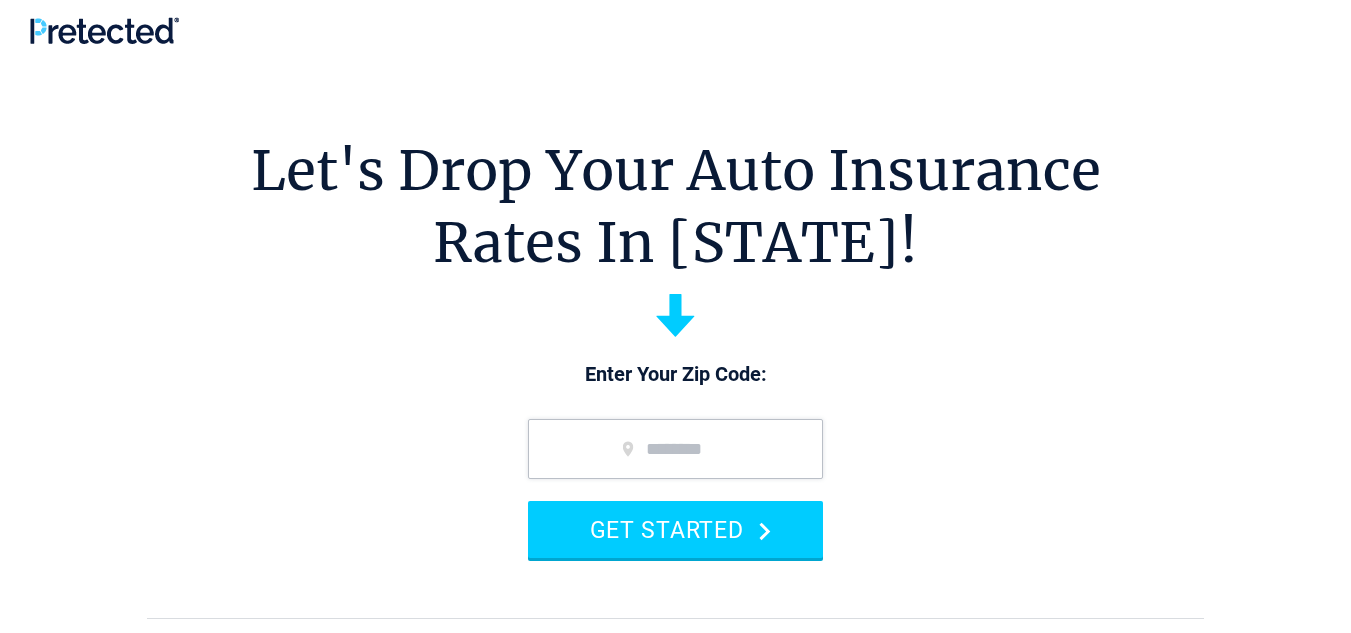 scroll, scrollTop: 0, scrollLeft: 0, axis: both 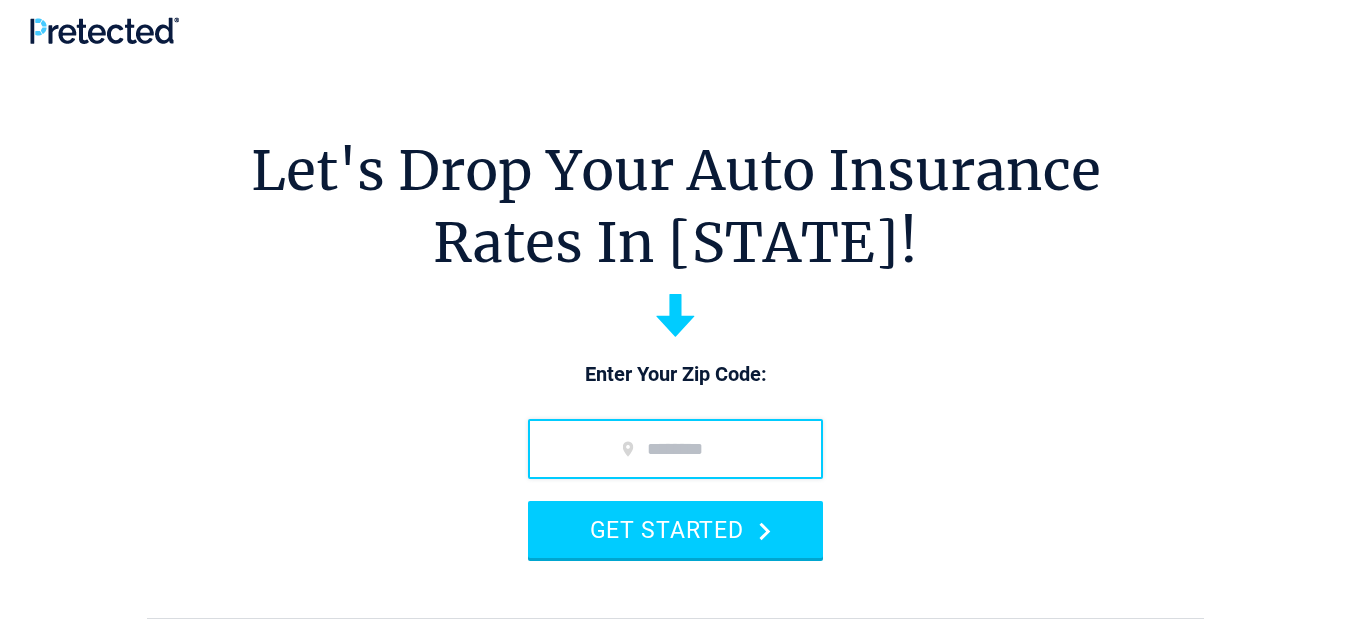 click at bounding box center (675, 449) 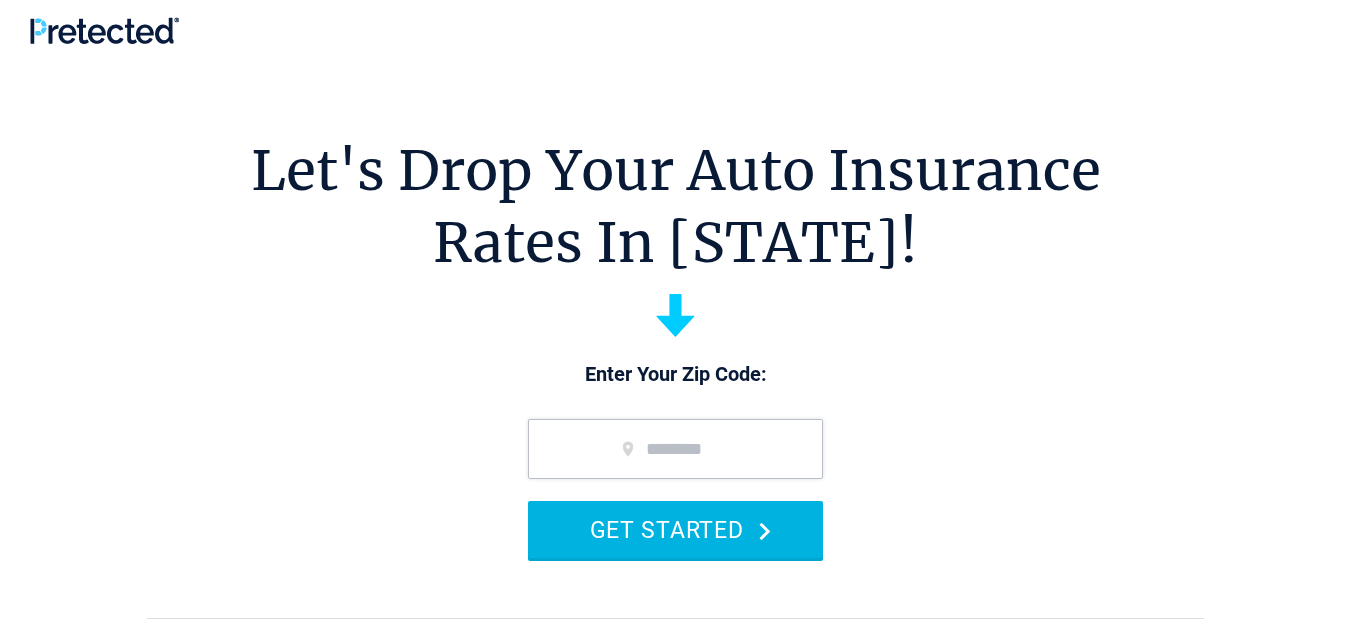 type on "*****" 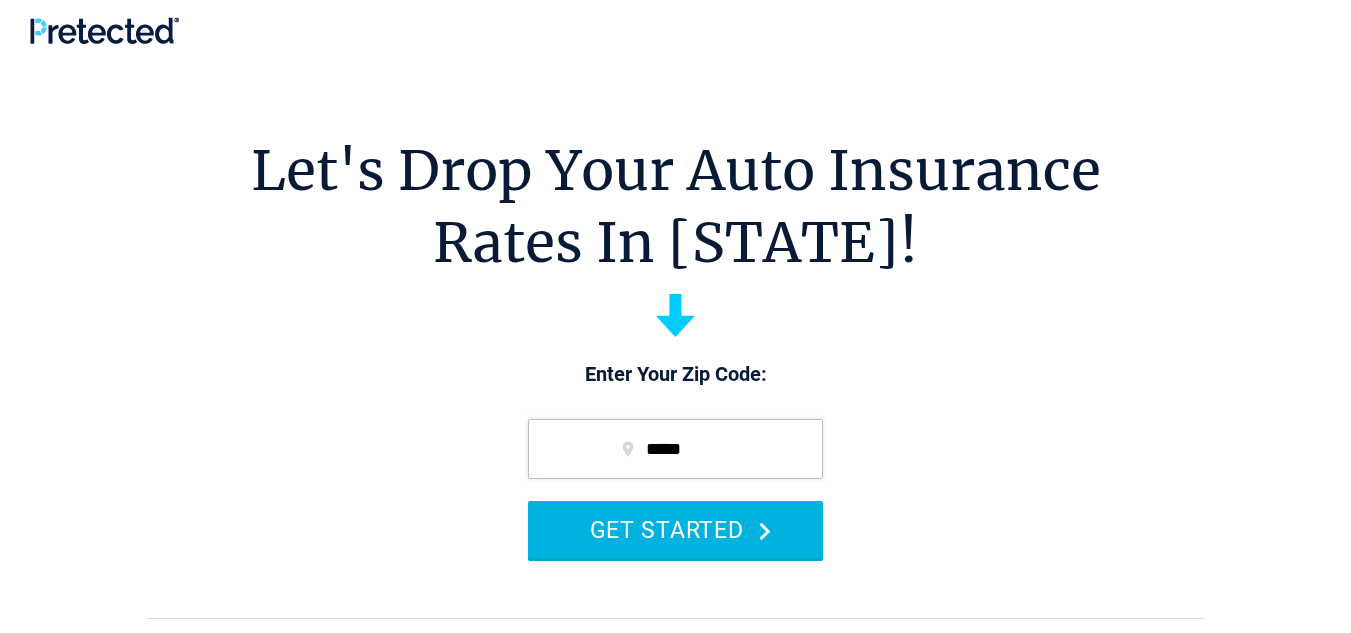 click on "GET STARTED" at bounding box center [675, 529] 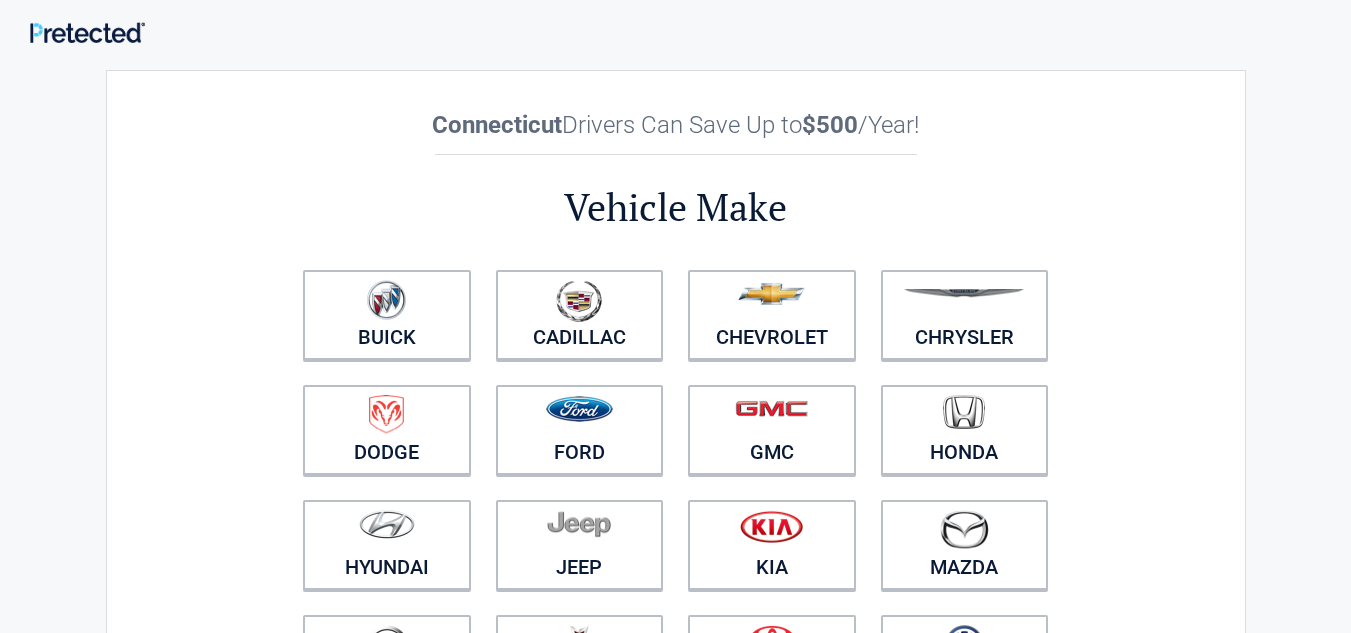 scroll, scrollTop: 0, scrollLeft: 0, axis: both 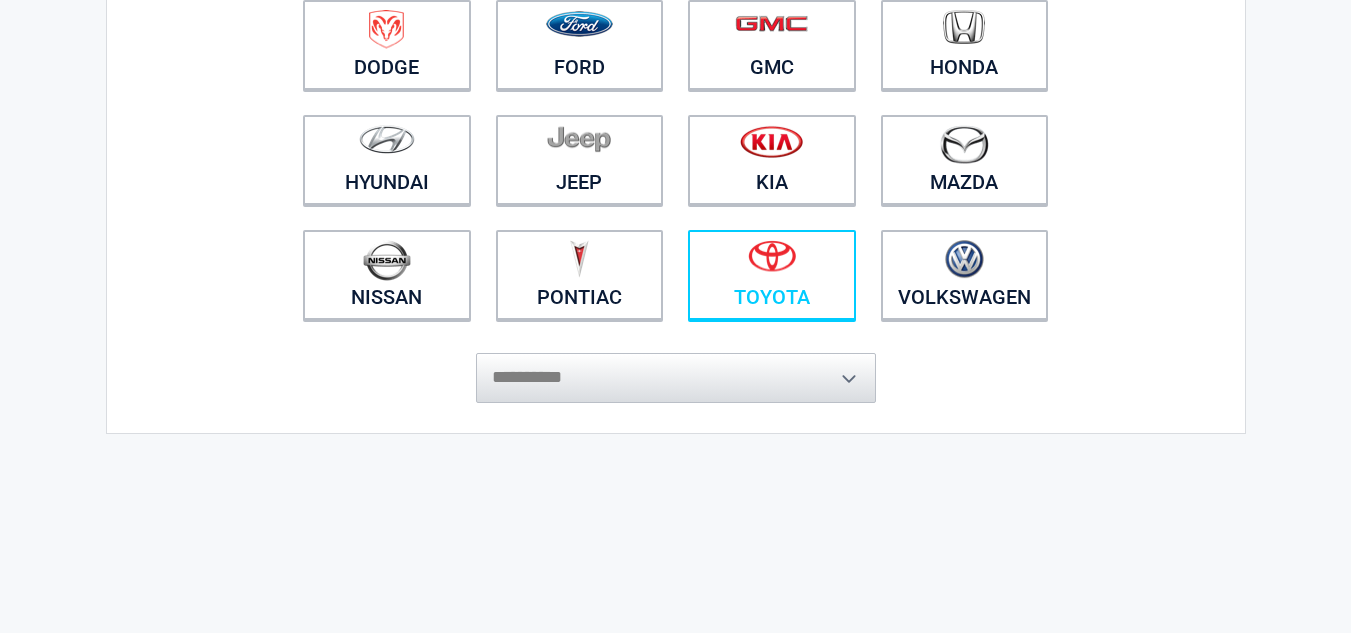 click at bounding box center [772, 256] 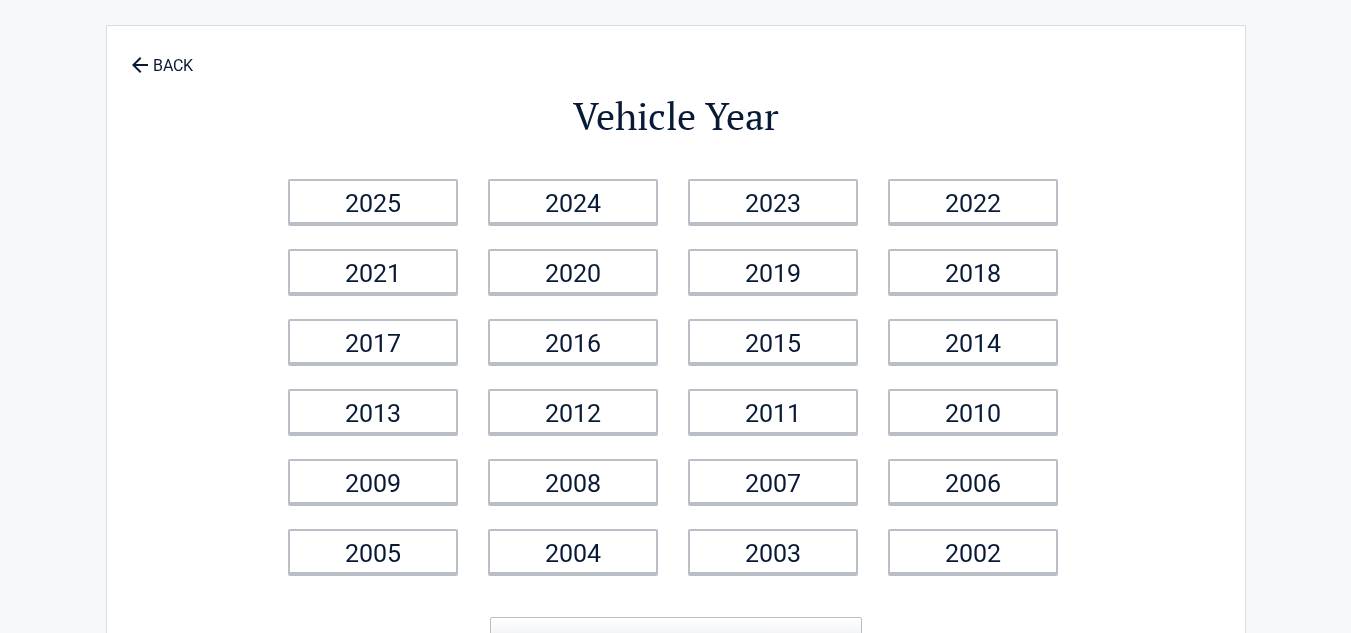 scroll, scrollTop: 0, scrollLeft: 0, axis: both 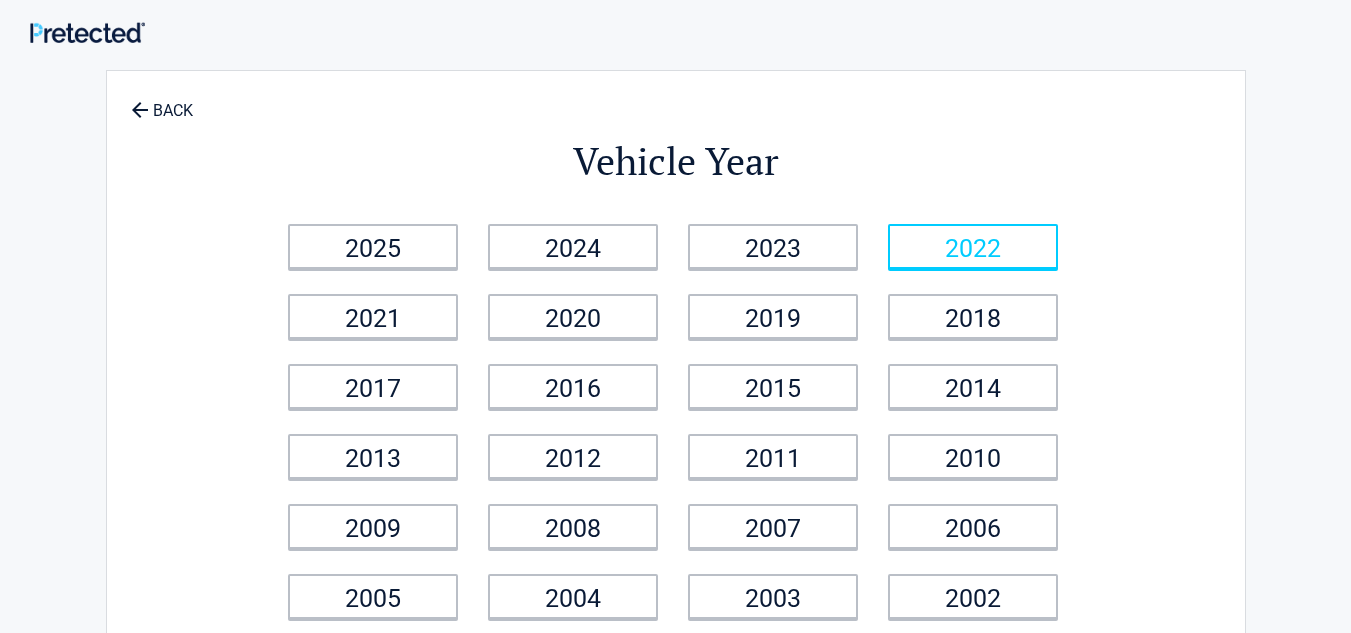 click on "2022" at bounding box center (973, 246) 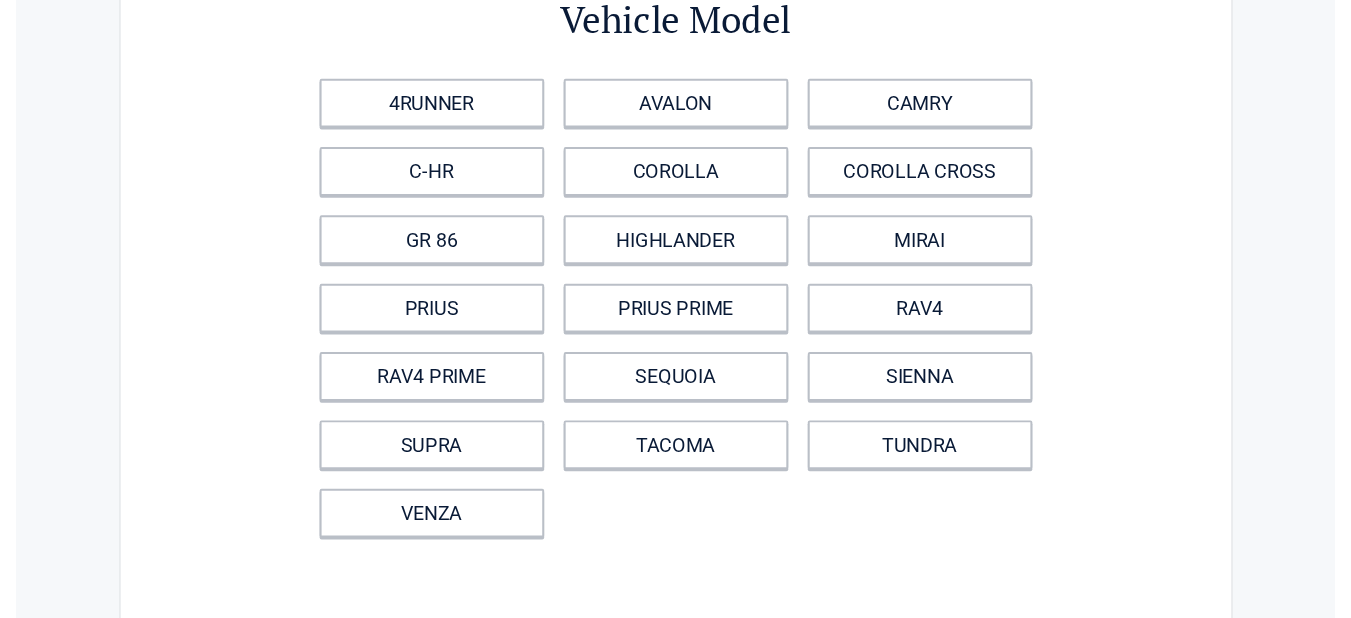 scroll, scrollTop: 144, scrollLeft: 0, axis: vertical 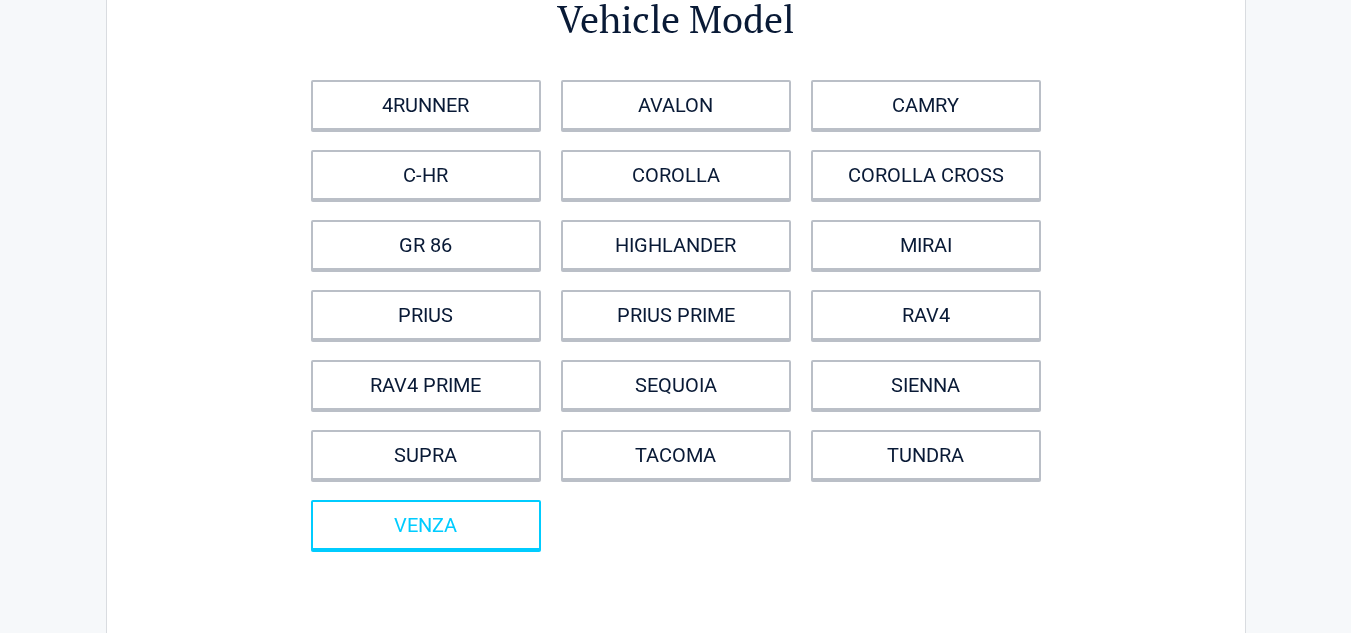 click on "VENZA" at bounding box center (426, 525) 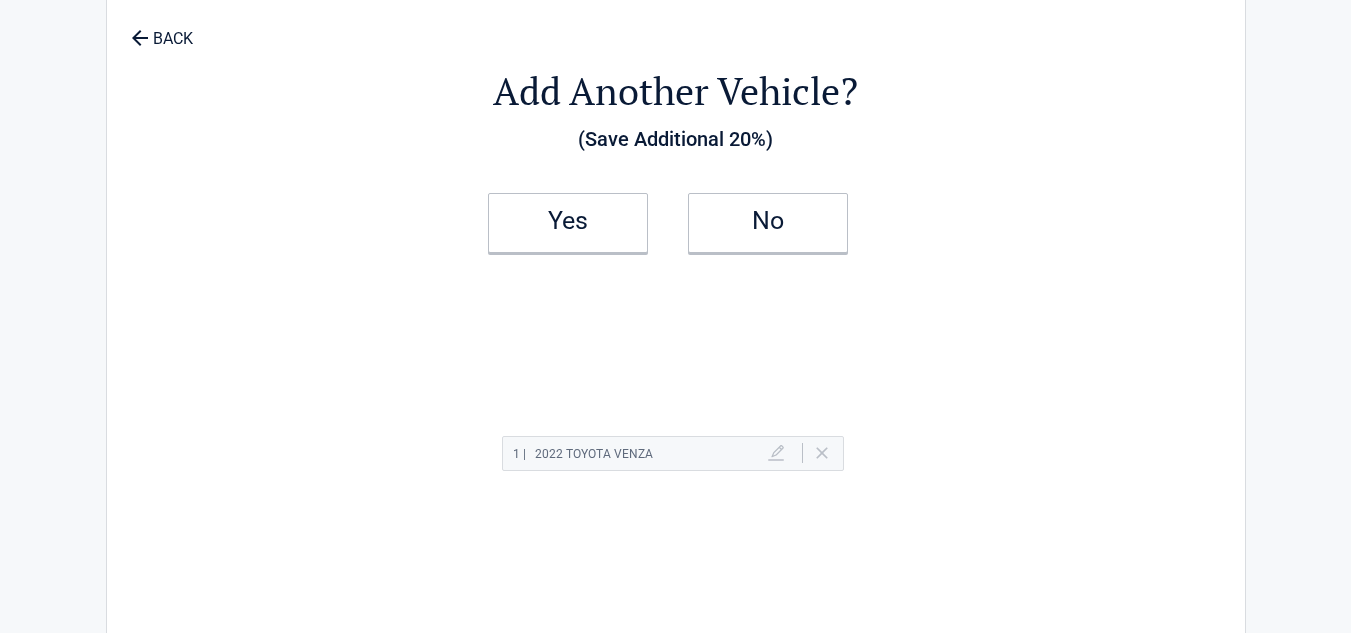 scroll, scrollTop: 0, scrollLeft: 0, axis: both 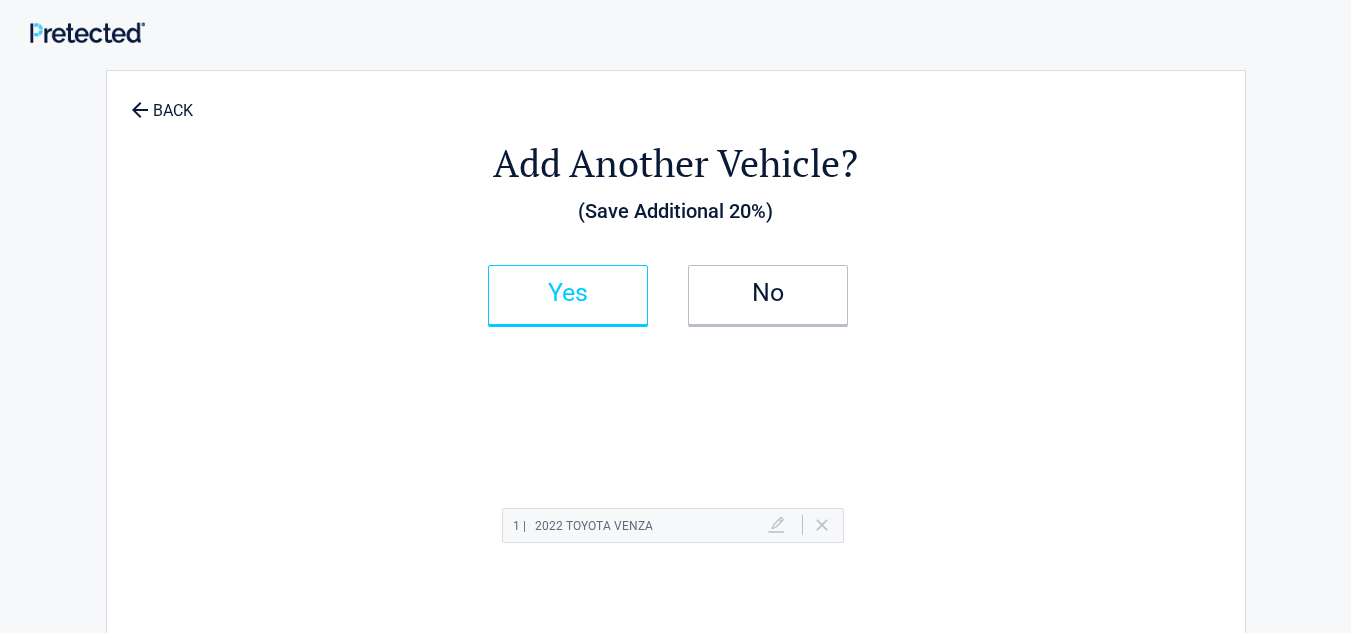 click on "Yes" at bounding box center (568, 293) 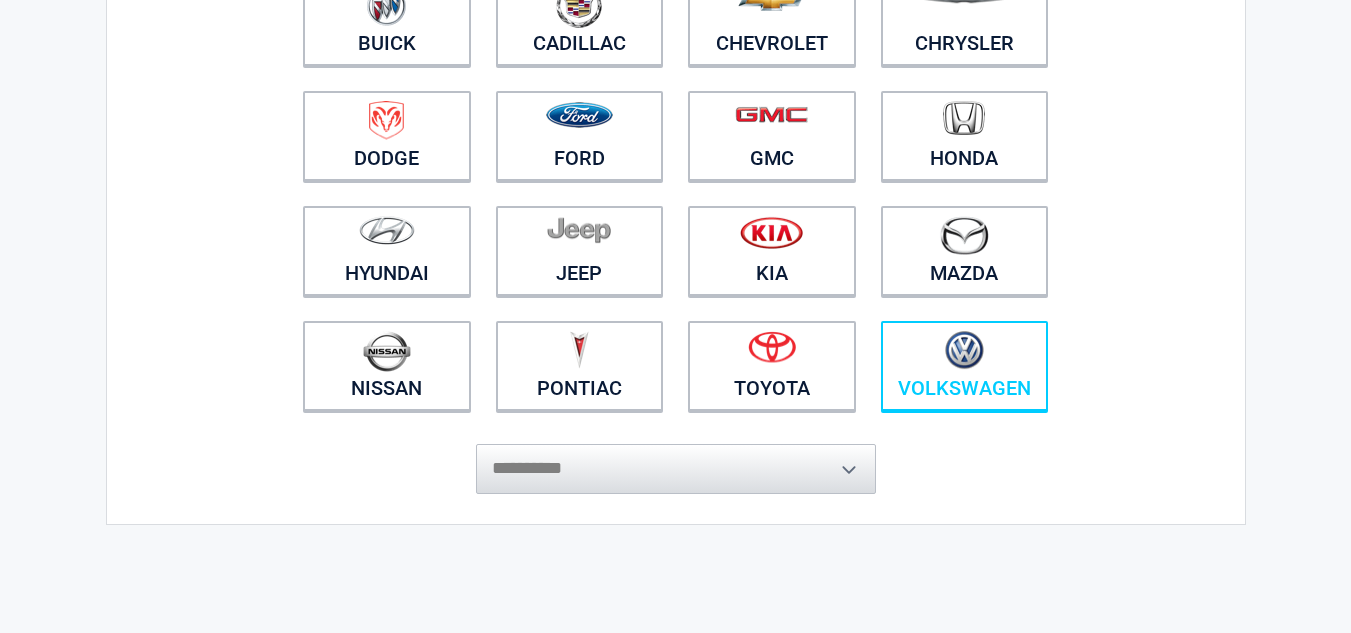 scroll, scrollTop: 296, scrollLeft: 0, axis: vertical 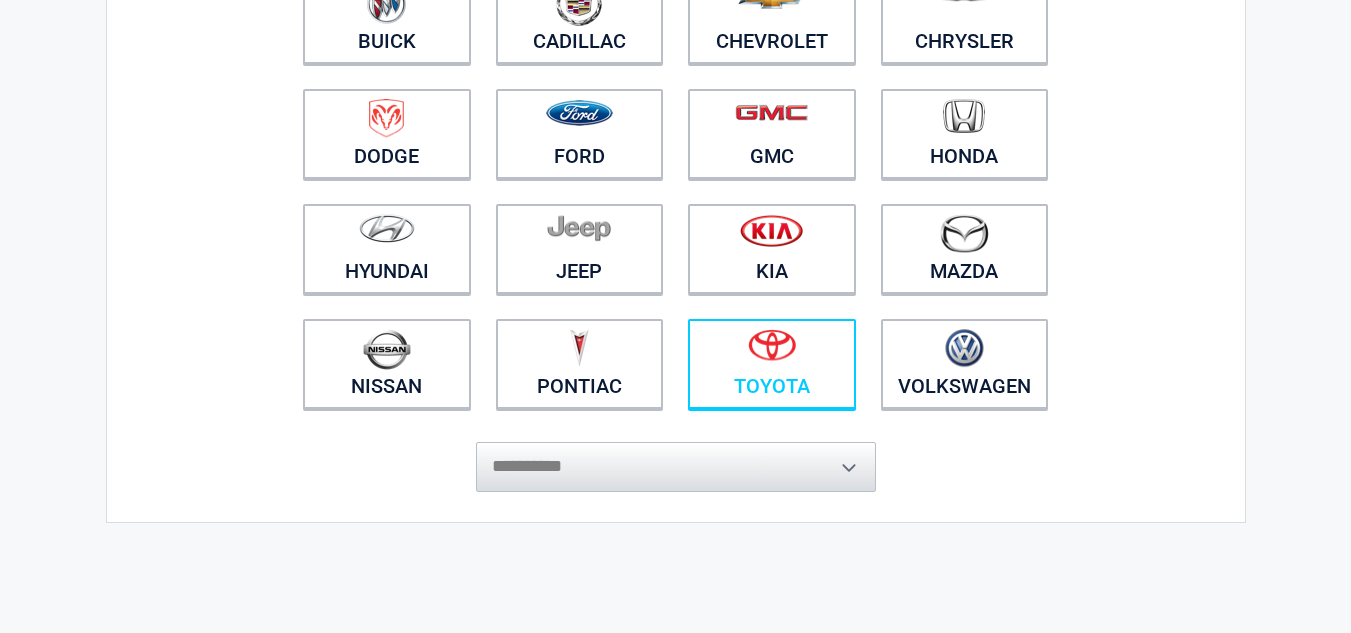 click at bounding box center (772, 351) 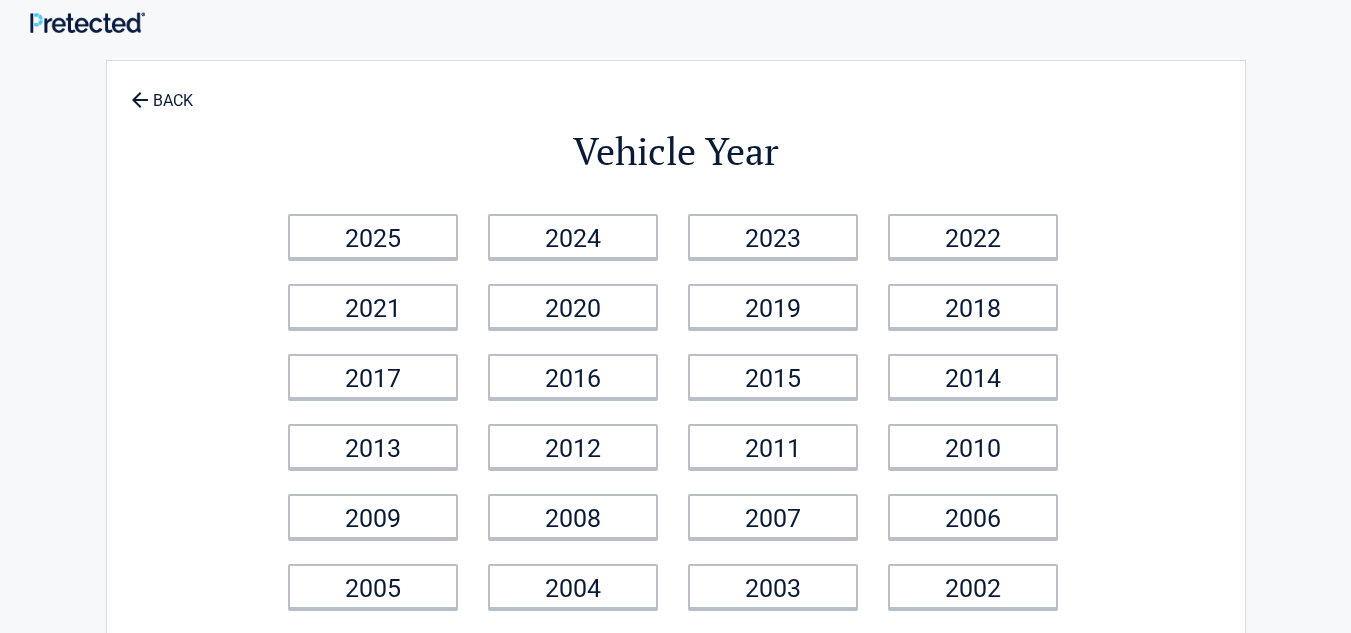 scroll, scrollTop: 0, scrollLeft: 0, axis: both 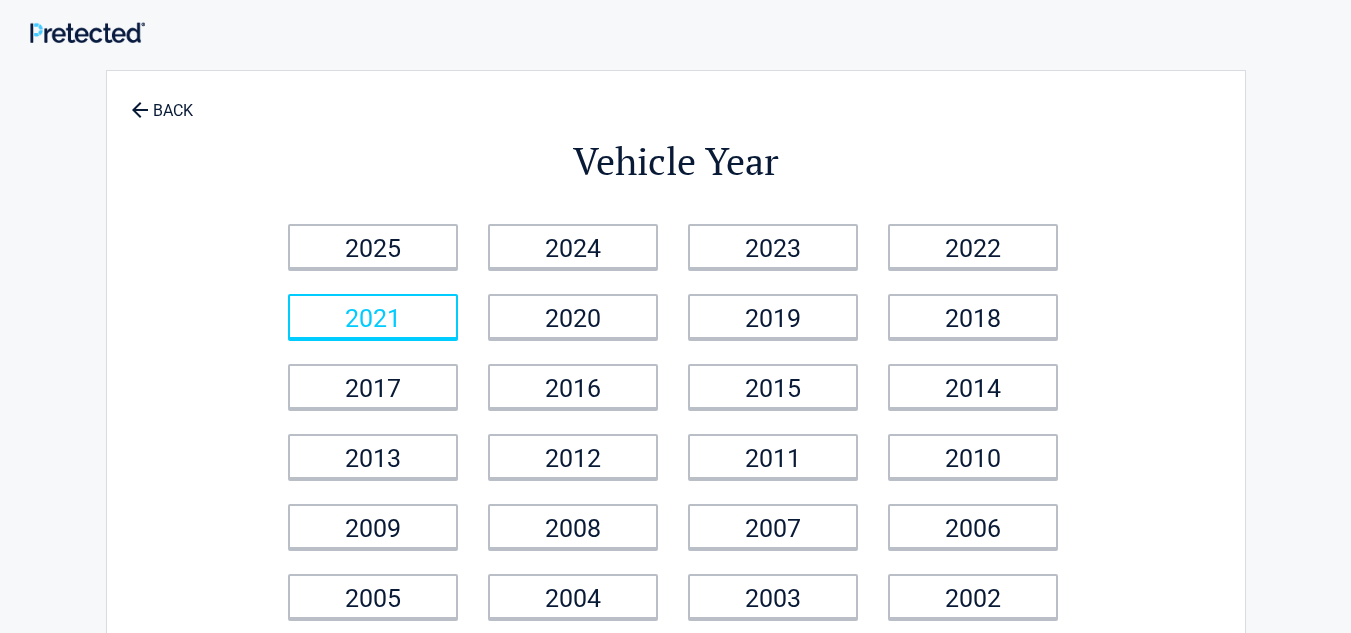 click on "2021" at bounding box center (373, 316) 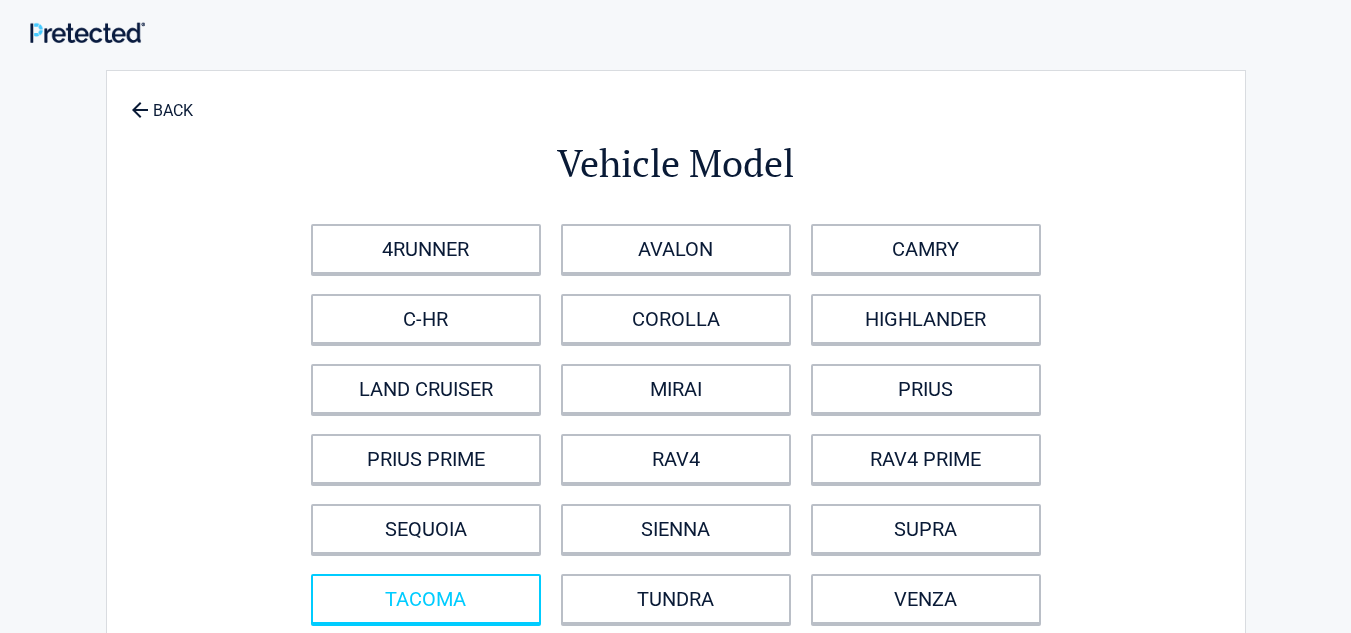 click on "TACOMA" at bounding box center (426, 599) 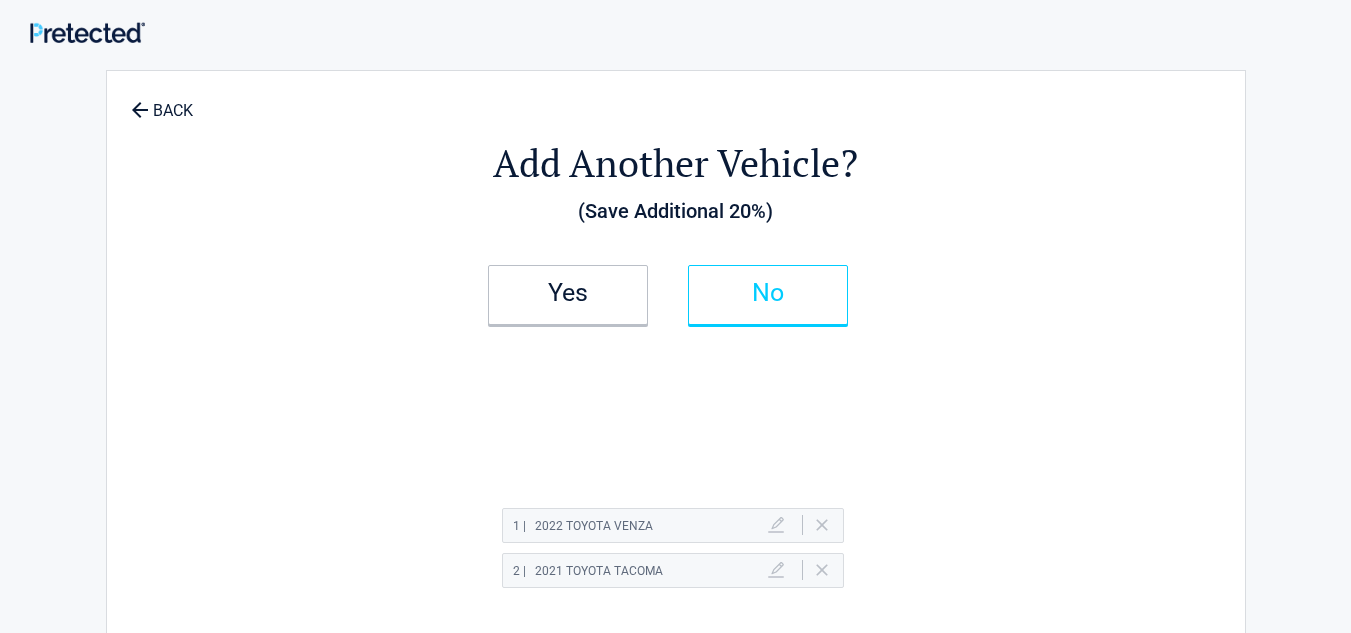 click on "No" at bounding box center (768, 293) 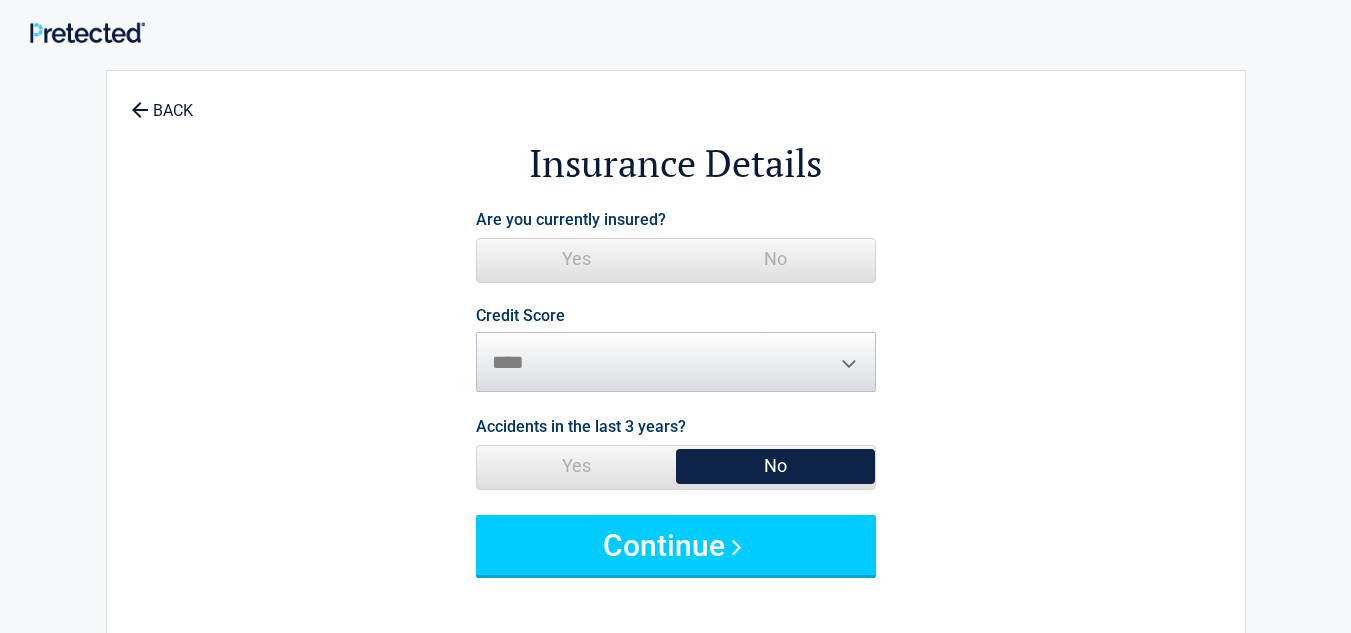 click on "Yes" at bounding box center (576, 259) 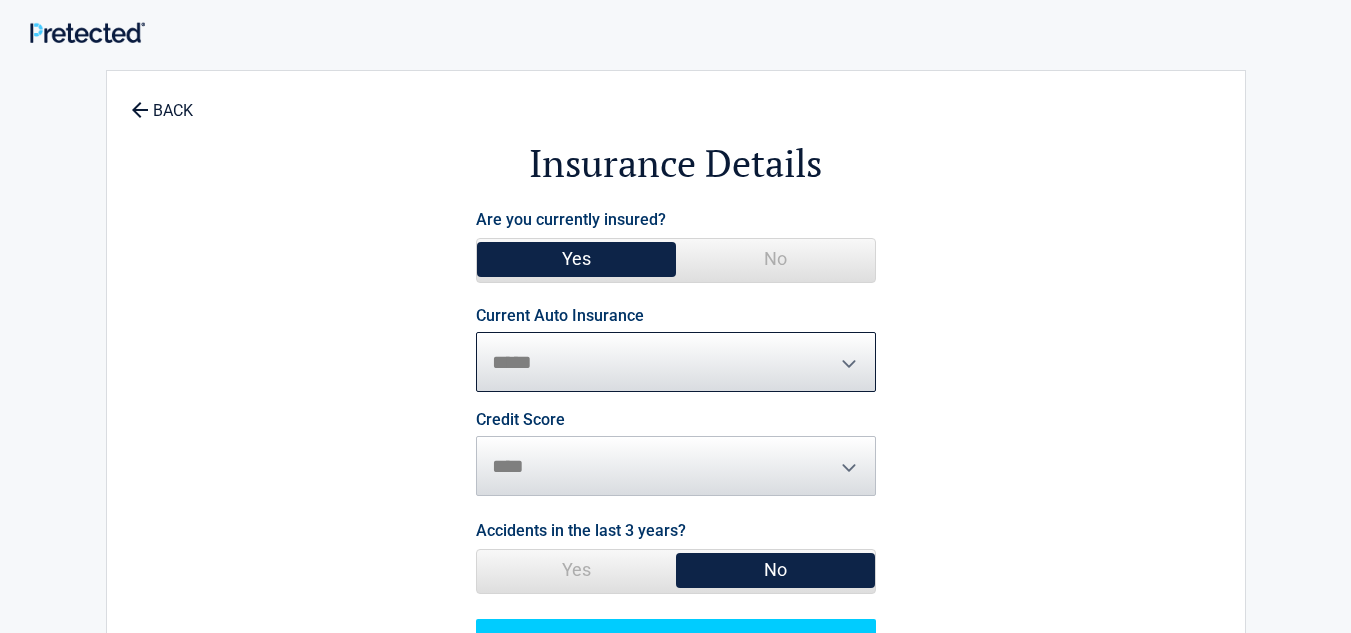 click on "**********" at bounding box center [676, 362] 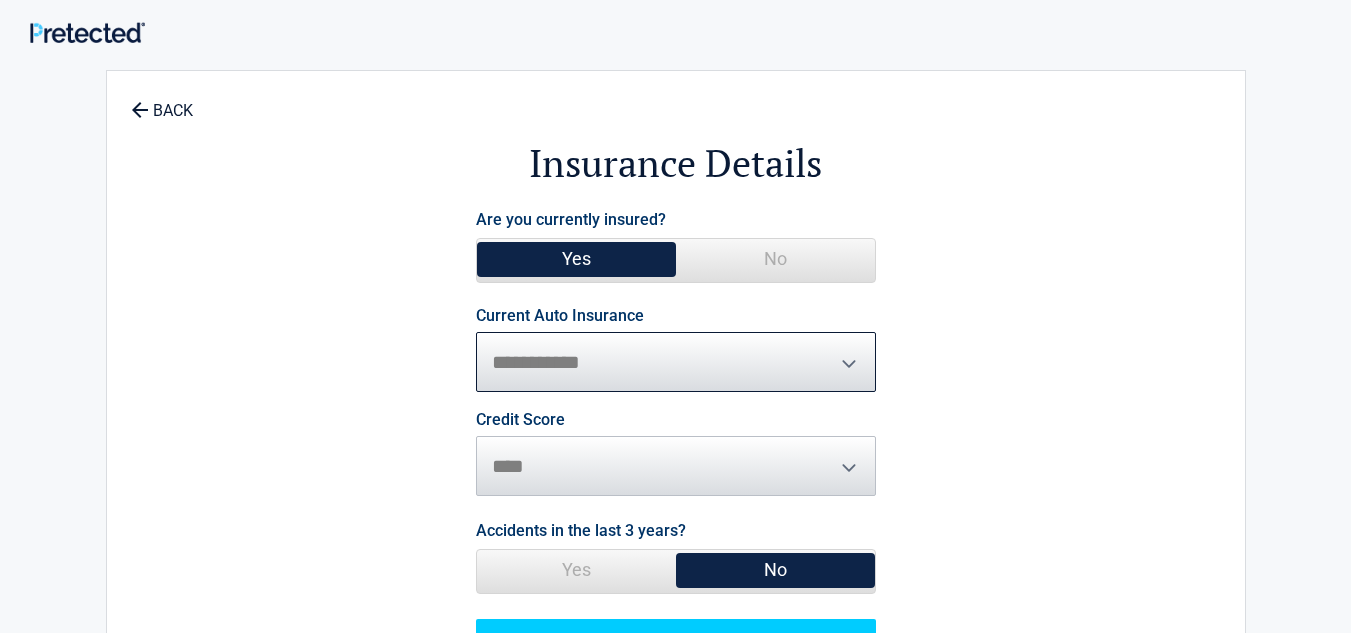 click on "**********" at bounding box center [676, 362] 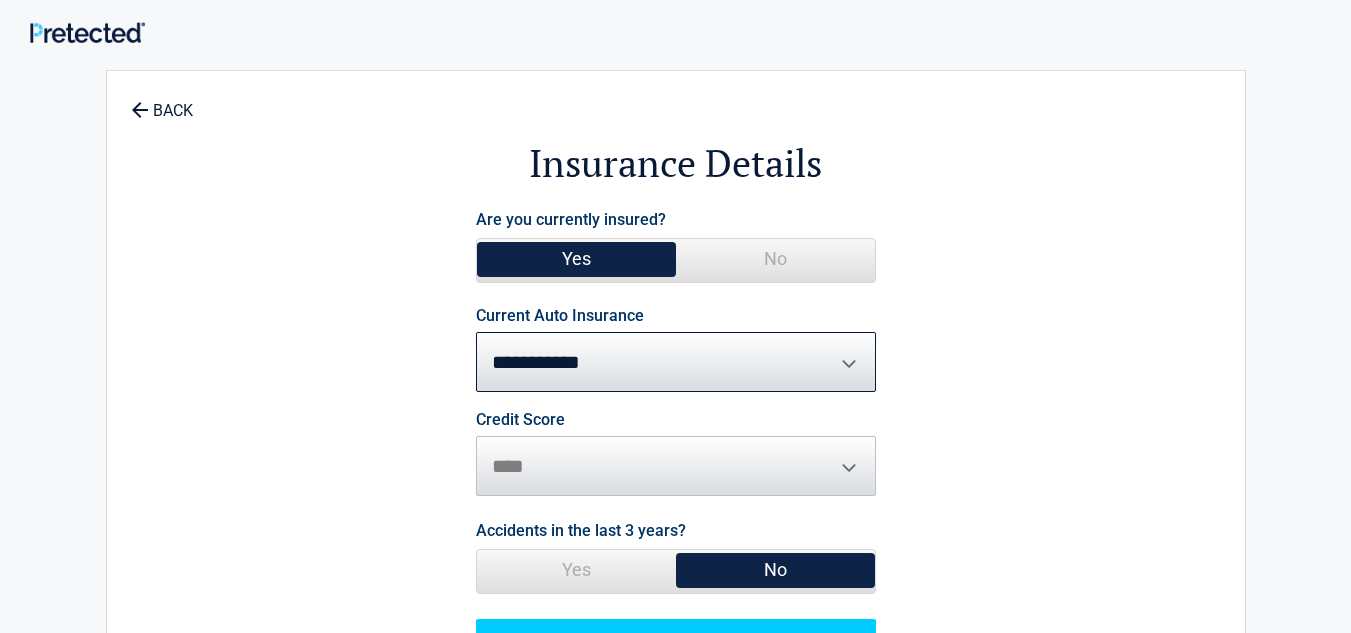 click on "Yes" at bounding box center [576, 570] 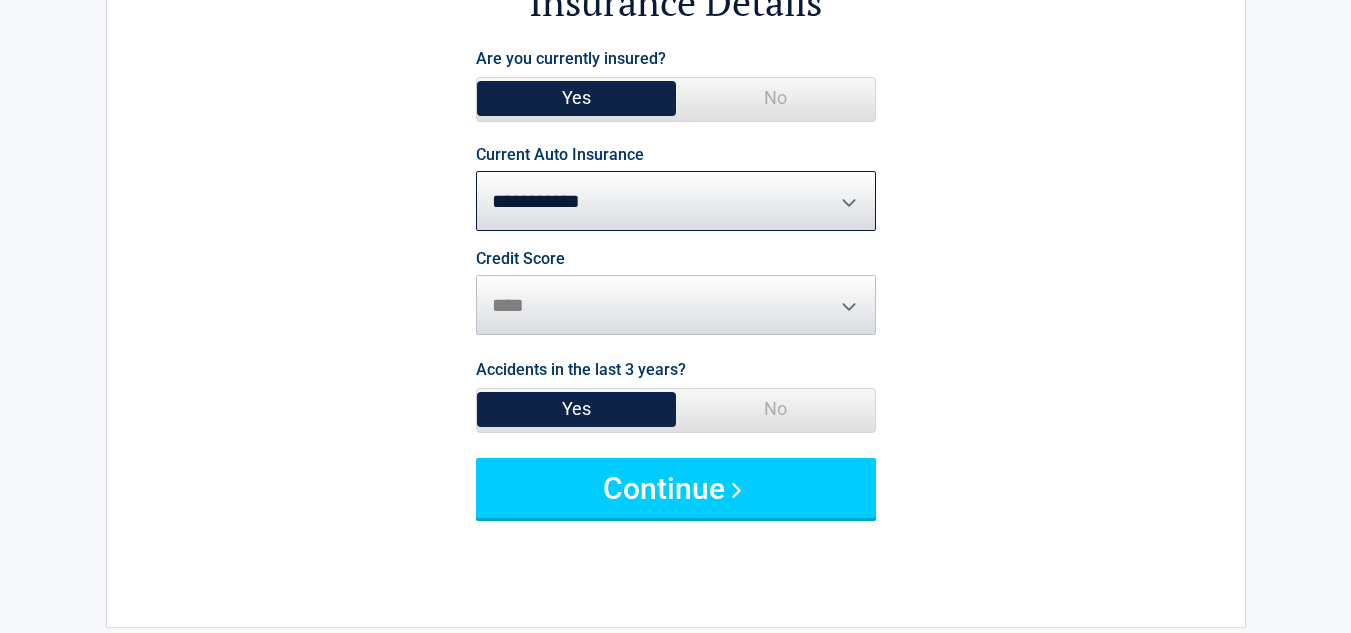 scroll, scrollTop: 162, scrollLeft: 0, axis: vertical 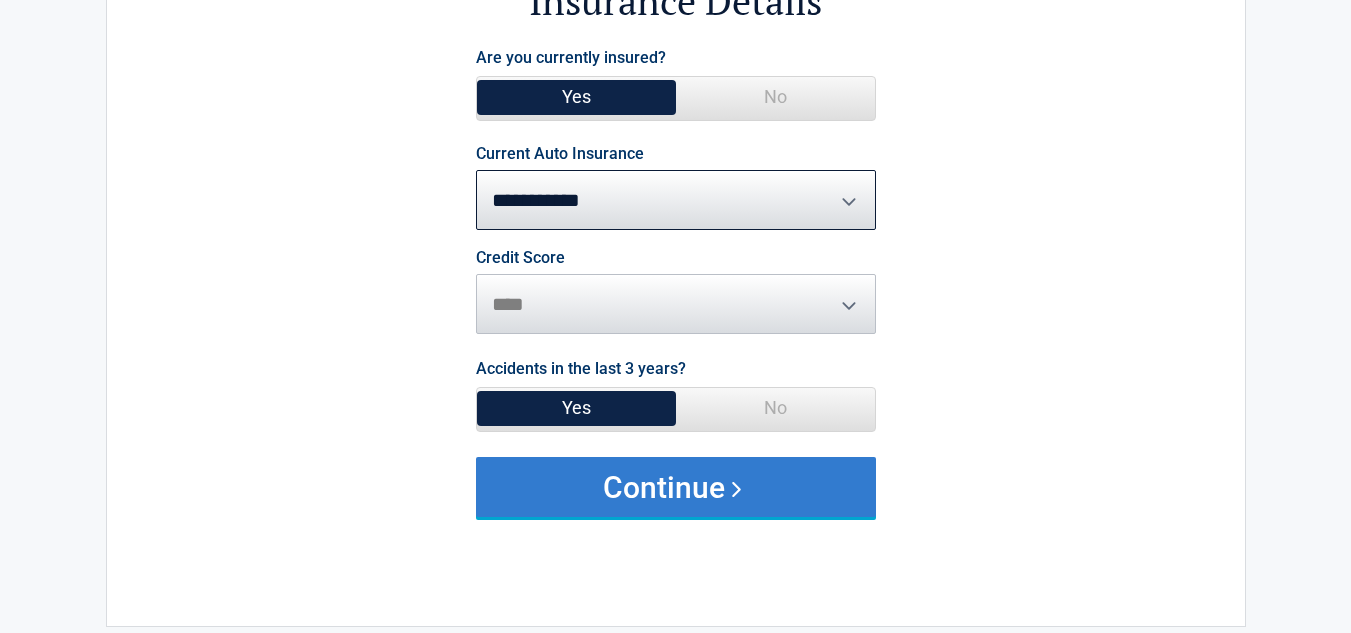 click on "Continue" at bounding box center (676, 487) 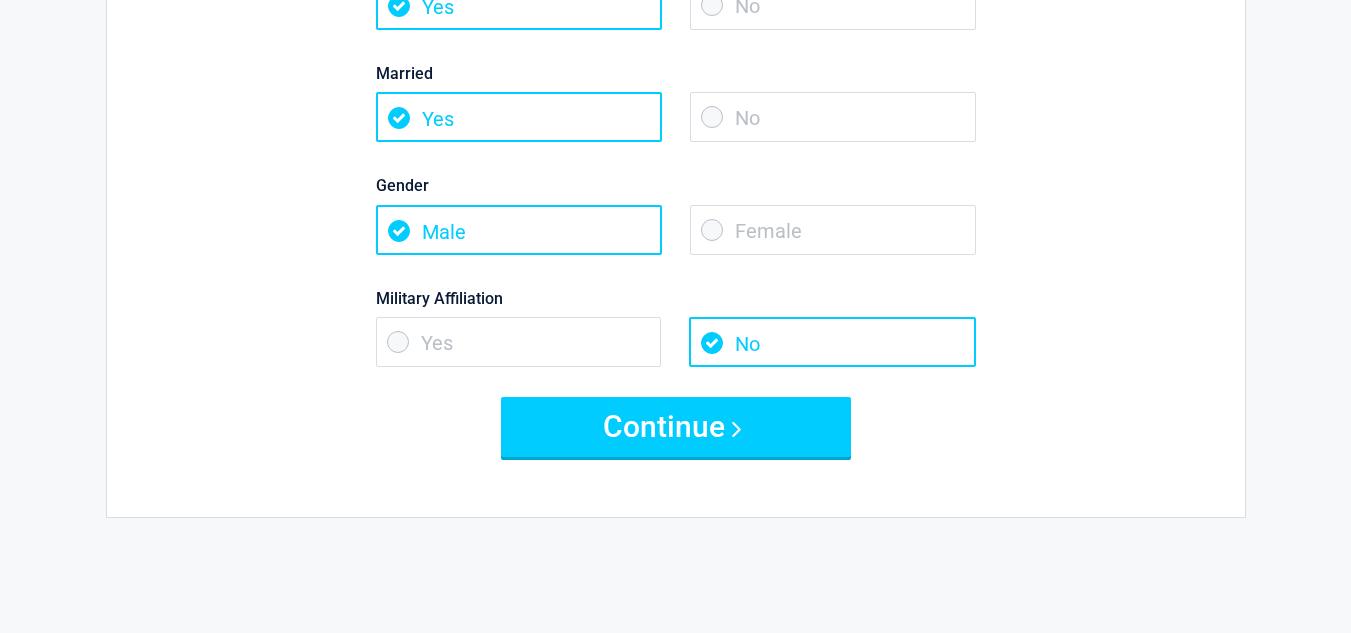 scroll, scrollTop: 292, scrollLeft: 0, axis: vertical 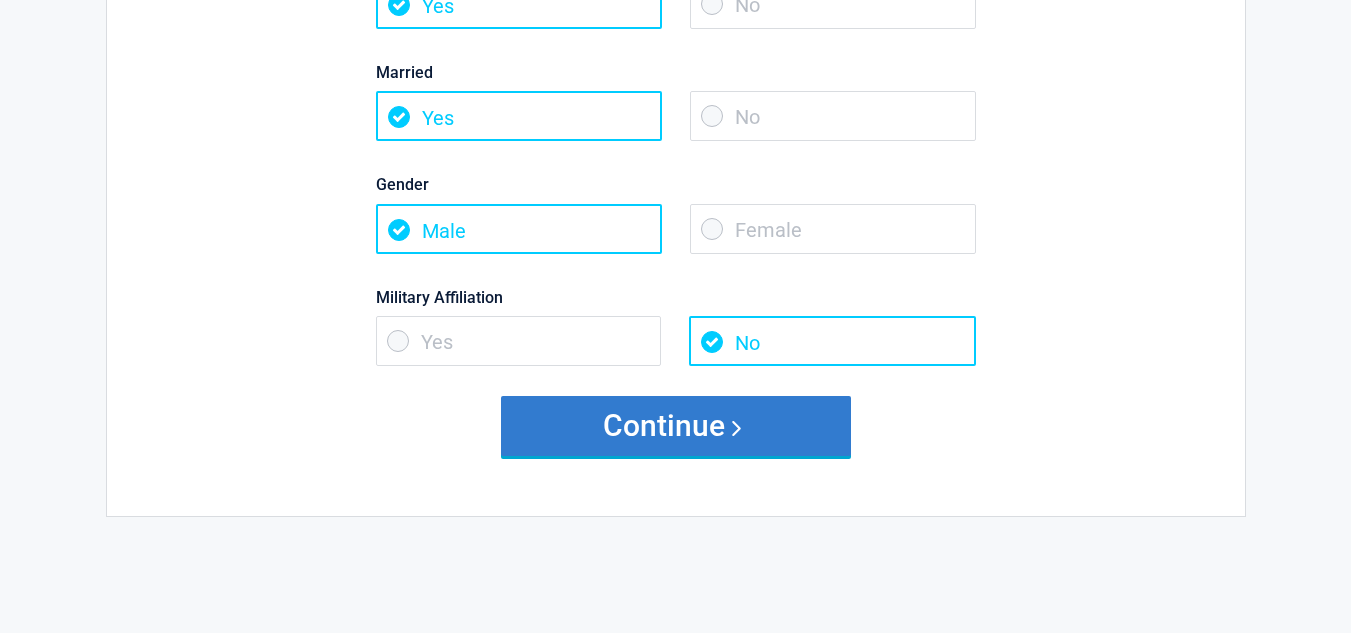 click on "Continue" at bounding box center (676, 426) 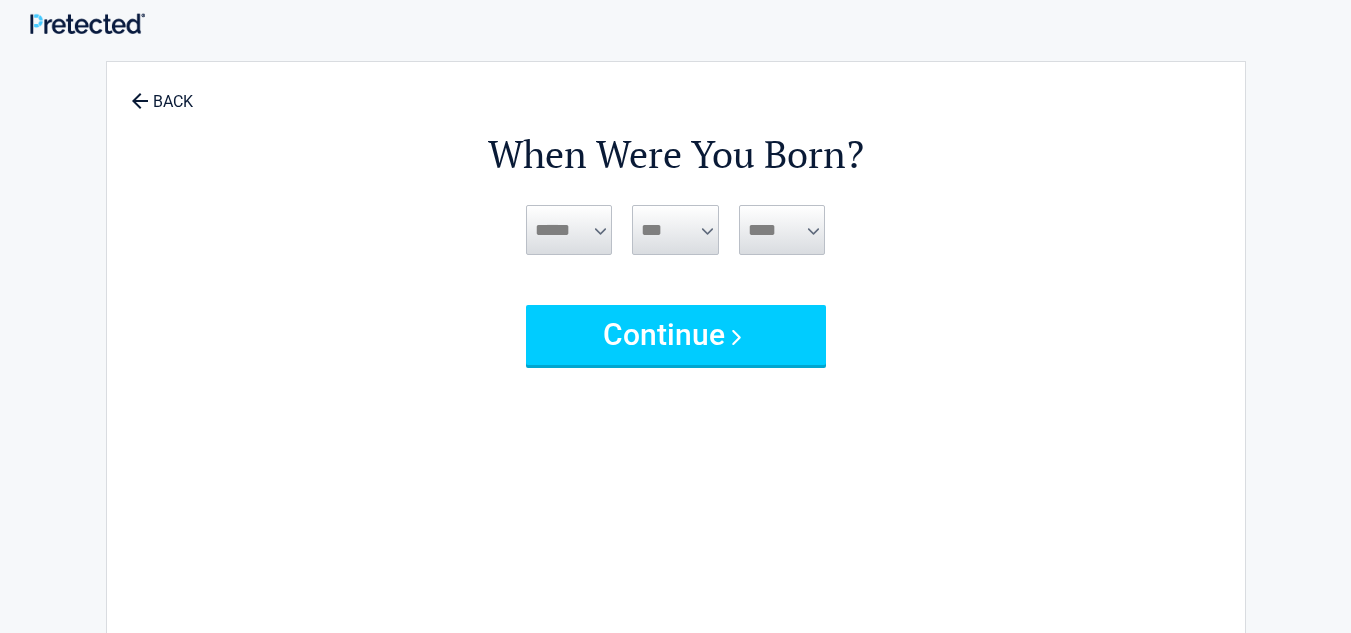 scroll, scrollTop: 0, scrollLeft: 0, axis: both 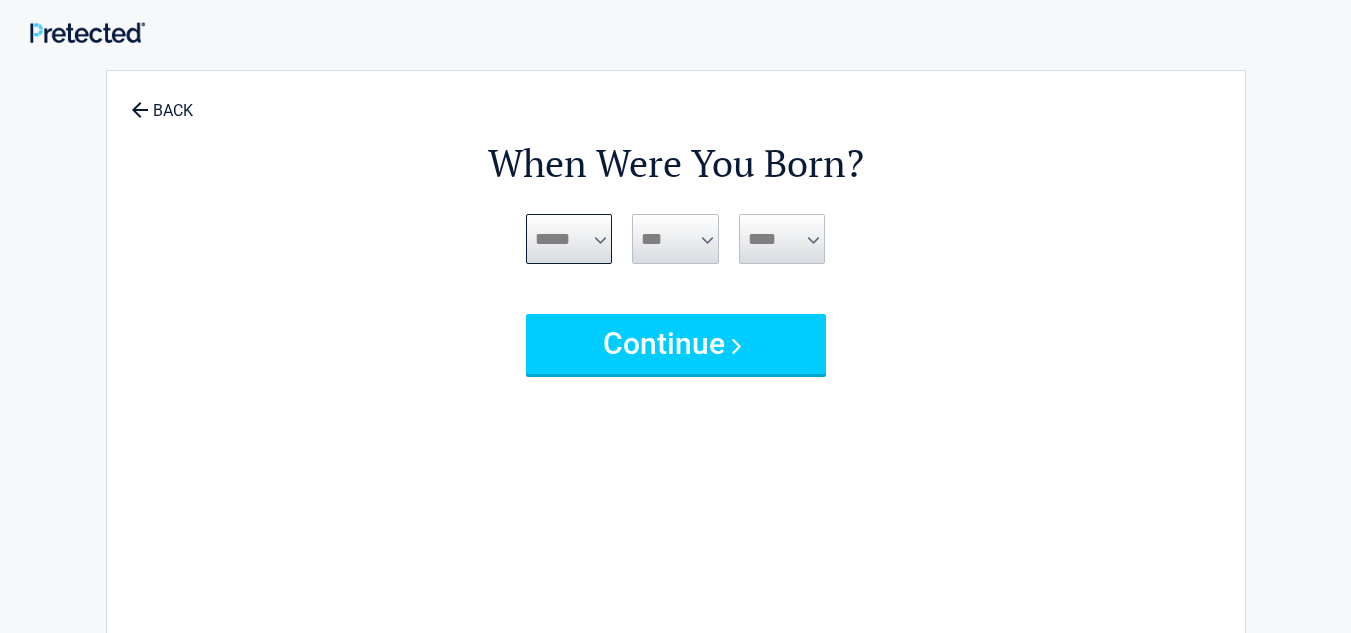 click on "*****
***
***
***
***
***
***
***
***
***
***
***
***" at bounding box center [569, 239] 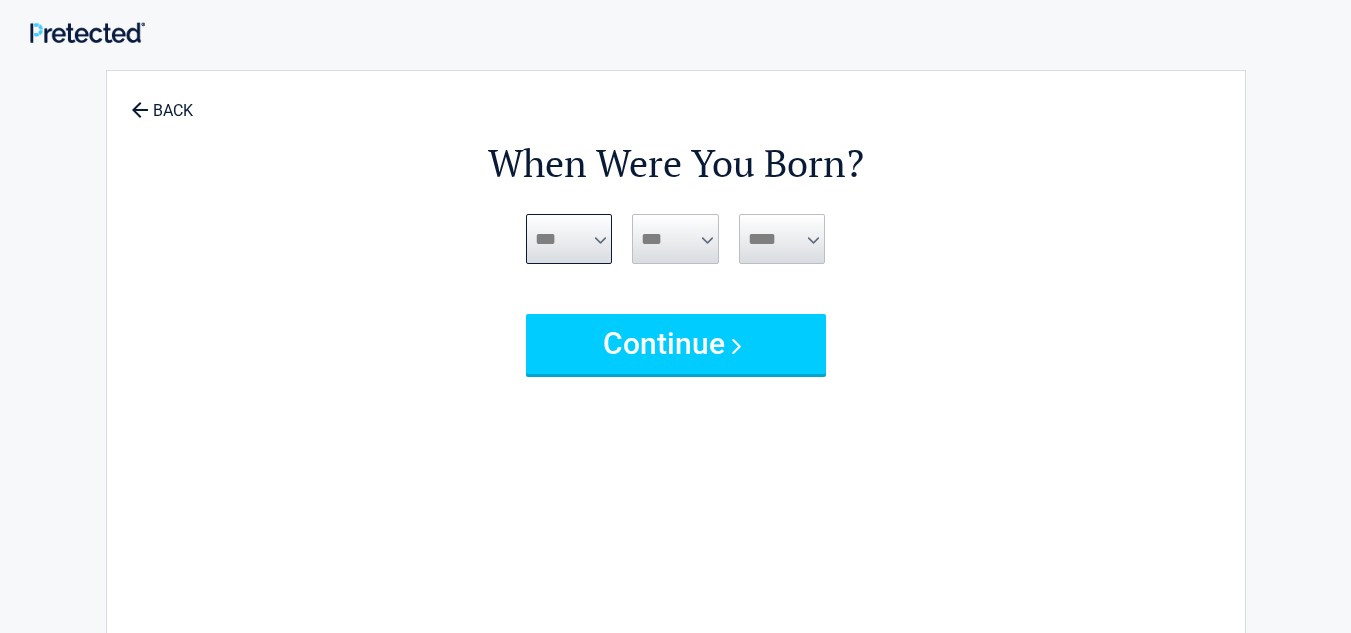 click on "*****
***
***
***
***
***
***
***
***
***
***
***
***" at bounding box center (569, 239) 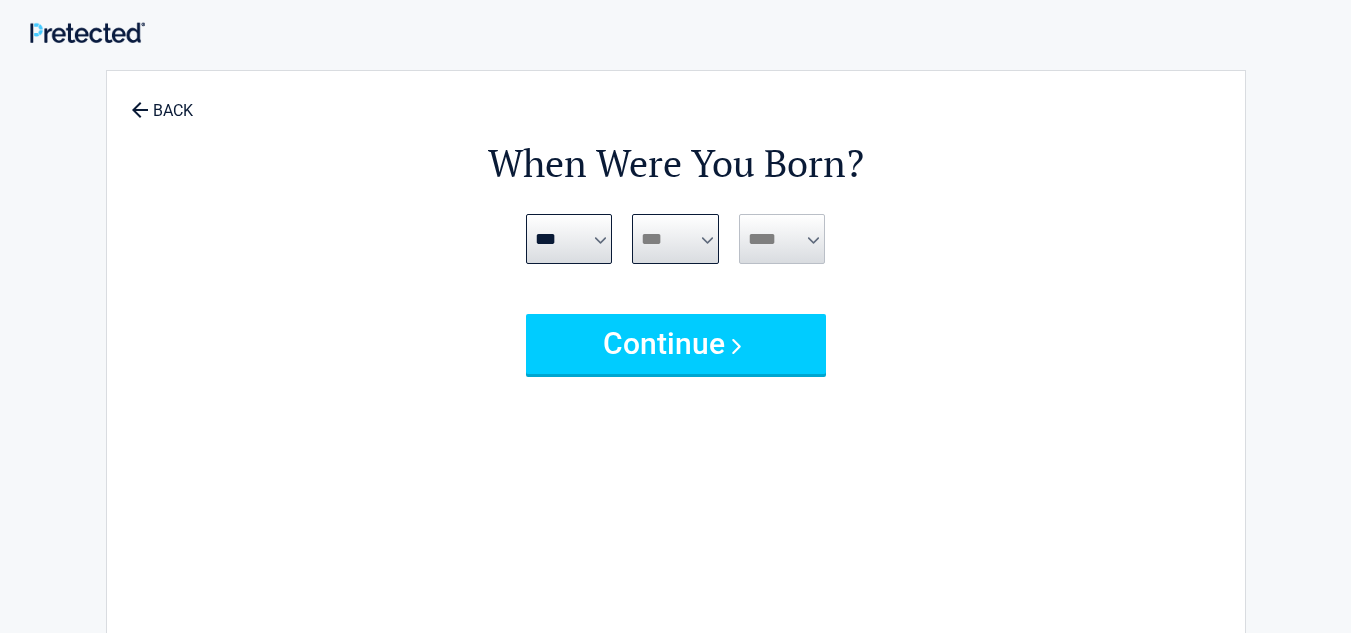 click on "*** * * * * * * * * * ** ** ** ** ** ** ** ** ** ** ** ** ** ** ** ** ** ** ** ** ** **" at bounding box center [675, 239] 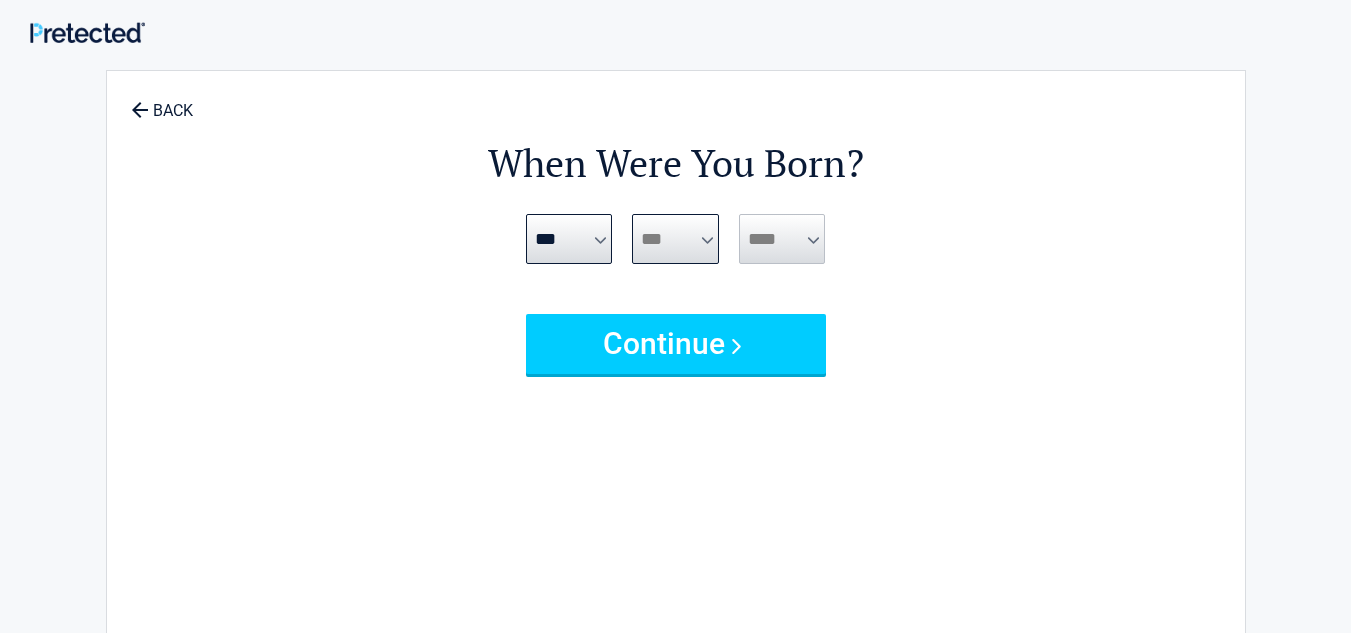 select on "**" 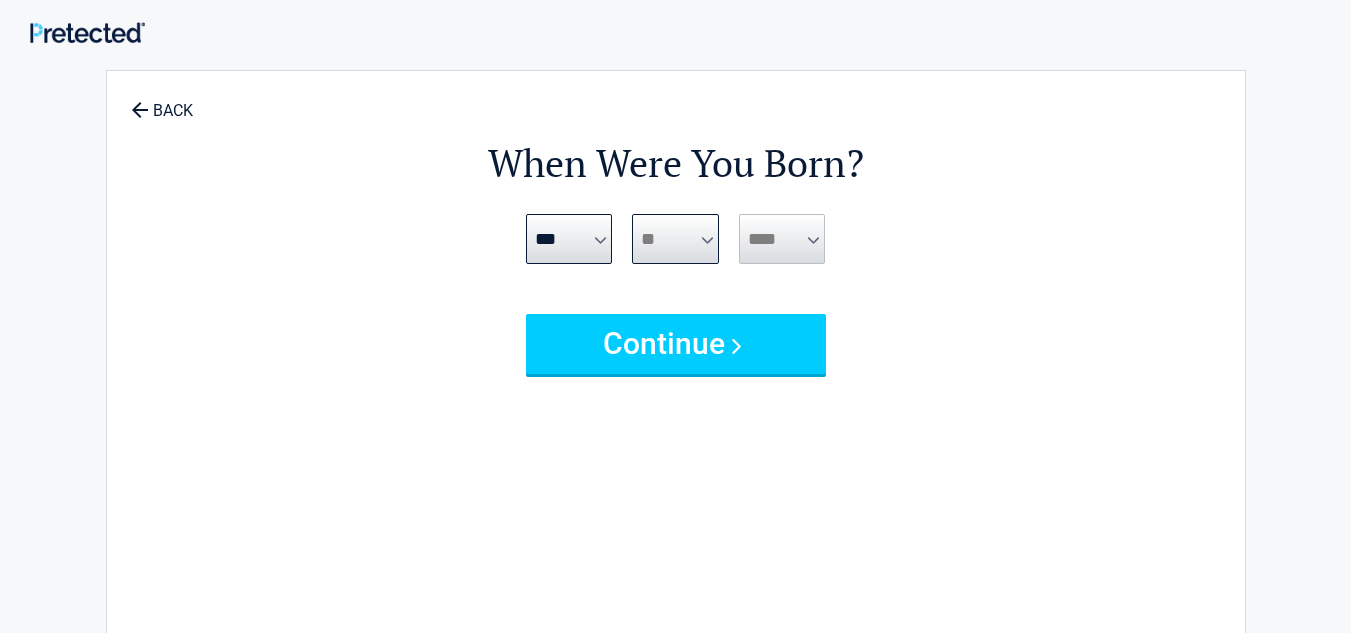 click on "*** * * * * * * * * * ** ** ** ** ** ** ** ** ** ** ** ** ** ** ** ** ** ** ** ** ** **" at bounding box center [675, 239] 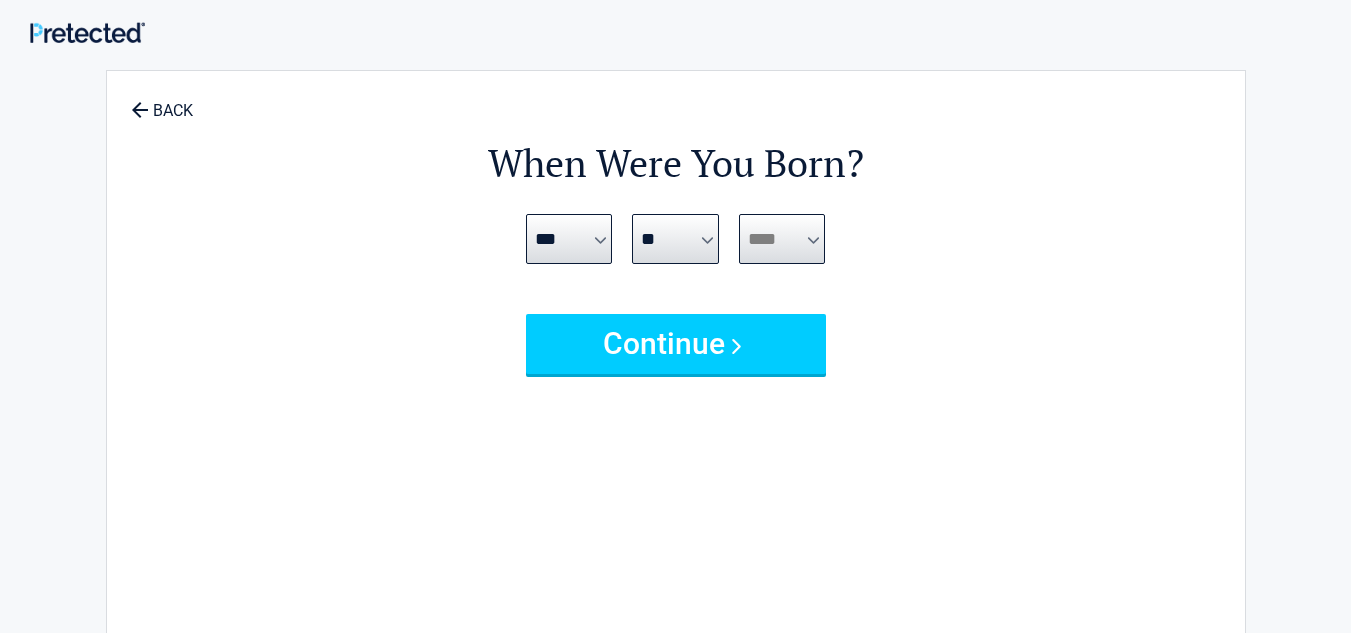 click on "****
****
****
****
****
****
****
****
****
****
****
****
****
****
****
****
****
****
****
****
****
****
****
****
****
****
****
****
****
****
****
****
****
****
****
****
****
****
****
****
****
****
****
****
****
****
****
****
****
****
****
****
****
****
****
****
****
****
****
****
****
****
****
****" at bounding box center [782, 239] 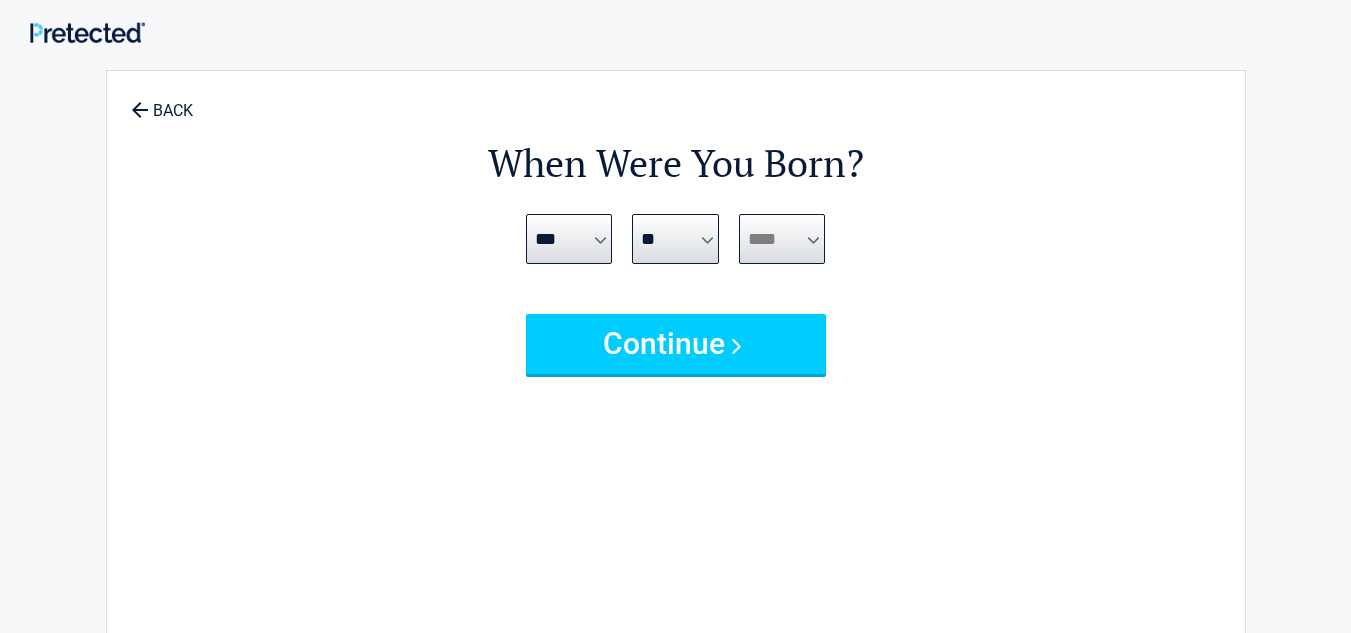 select on "****" 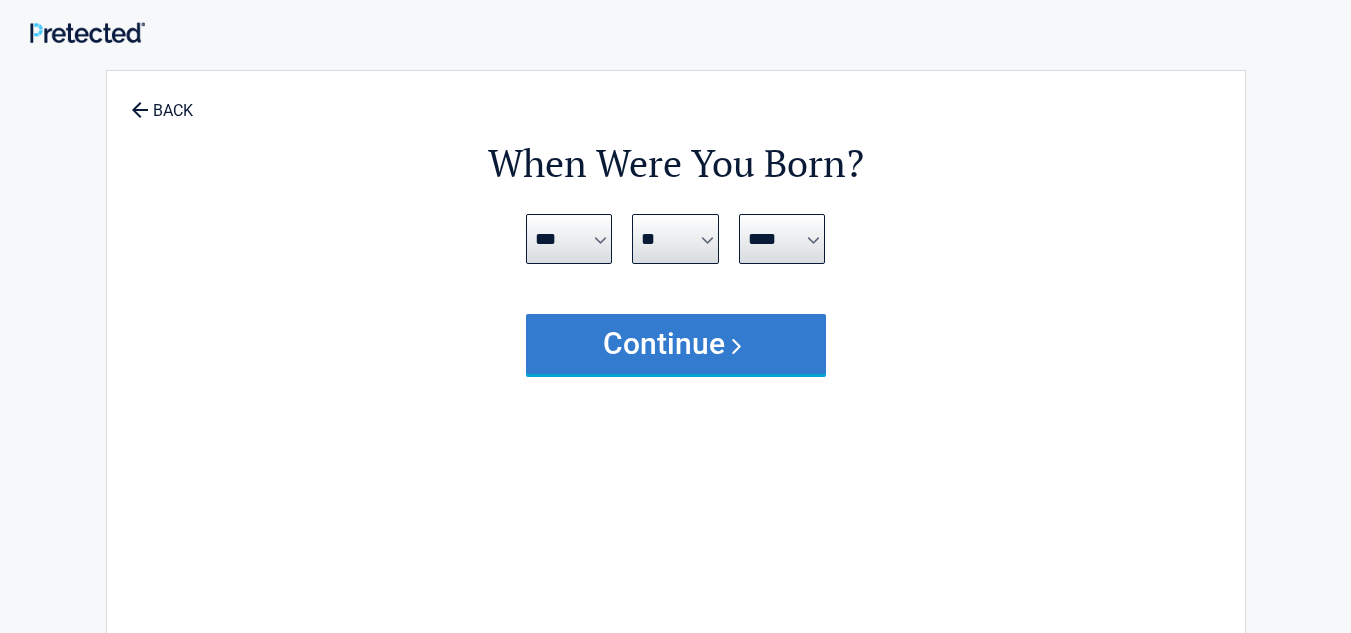 click on "Continue" at bounding box center [676, 344] 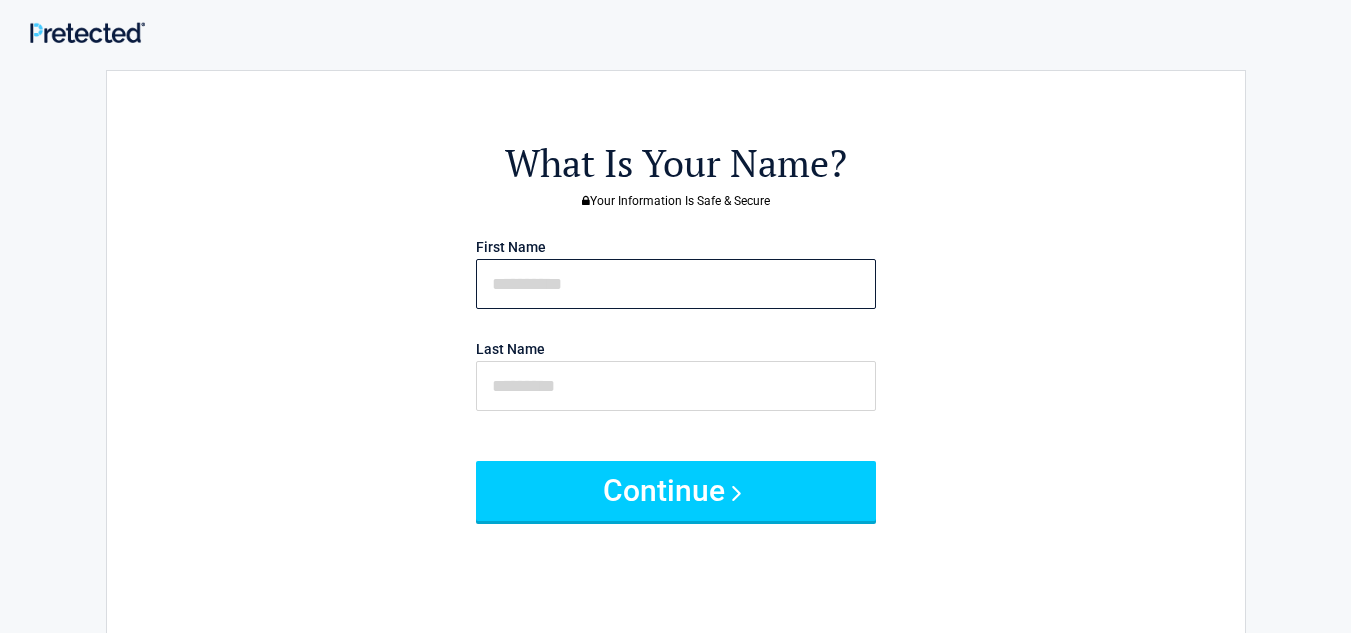 click at bounding box center [676, 284] 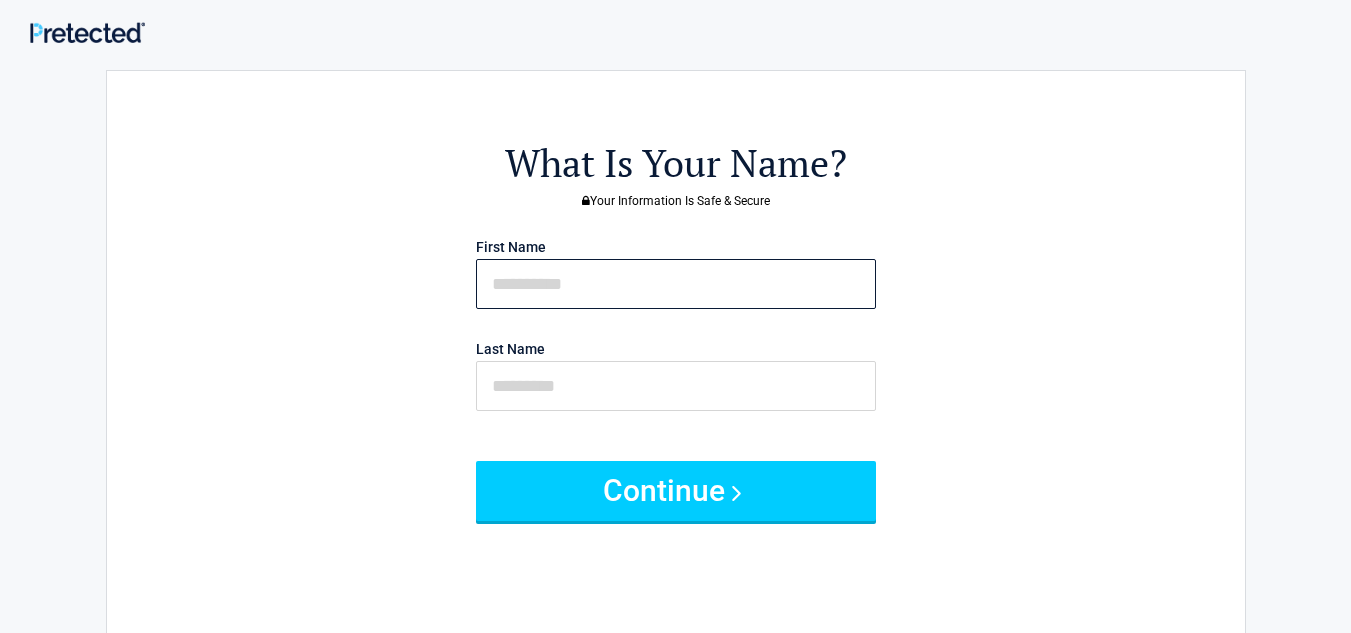 type on "*****" 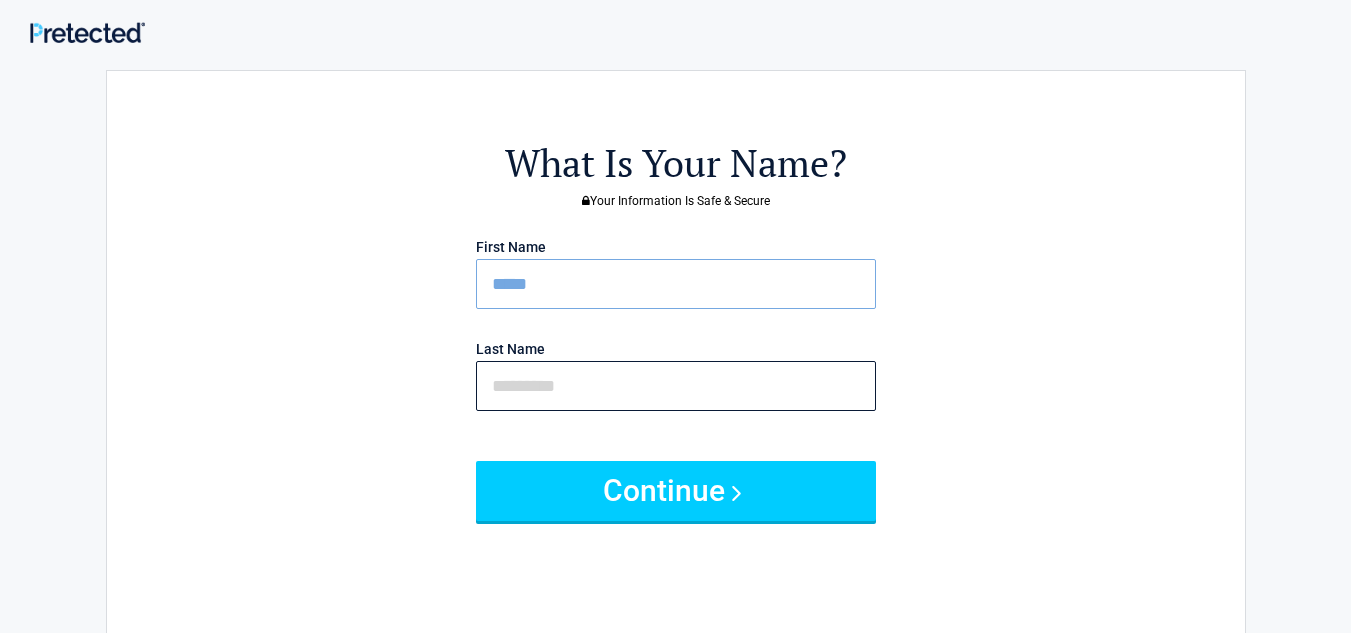 click at bounding box center [676, 386] 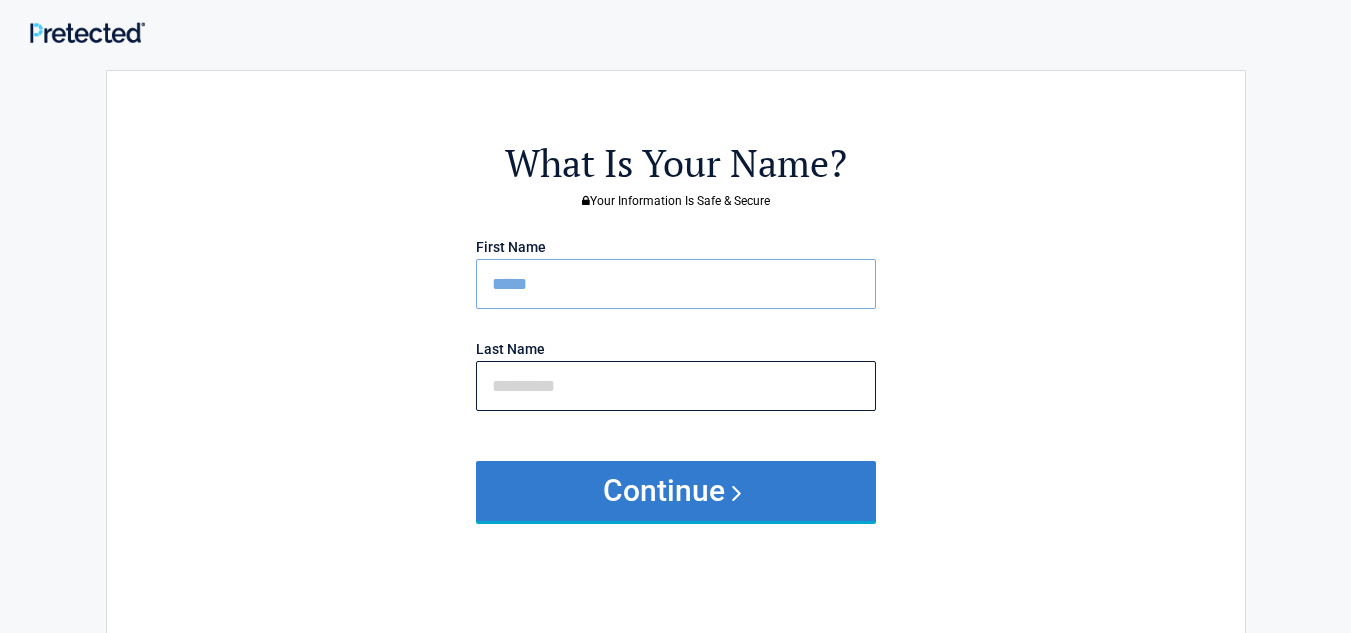 type on "******" 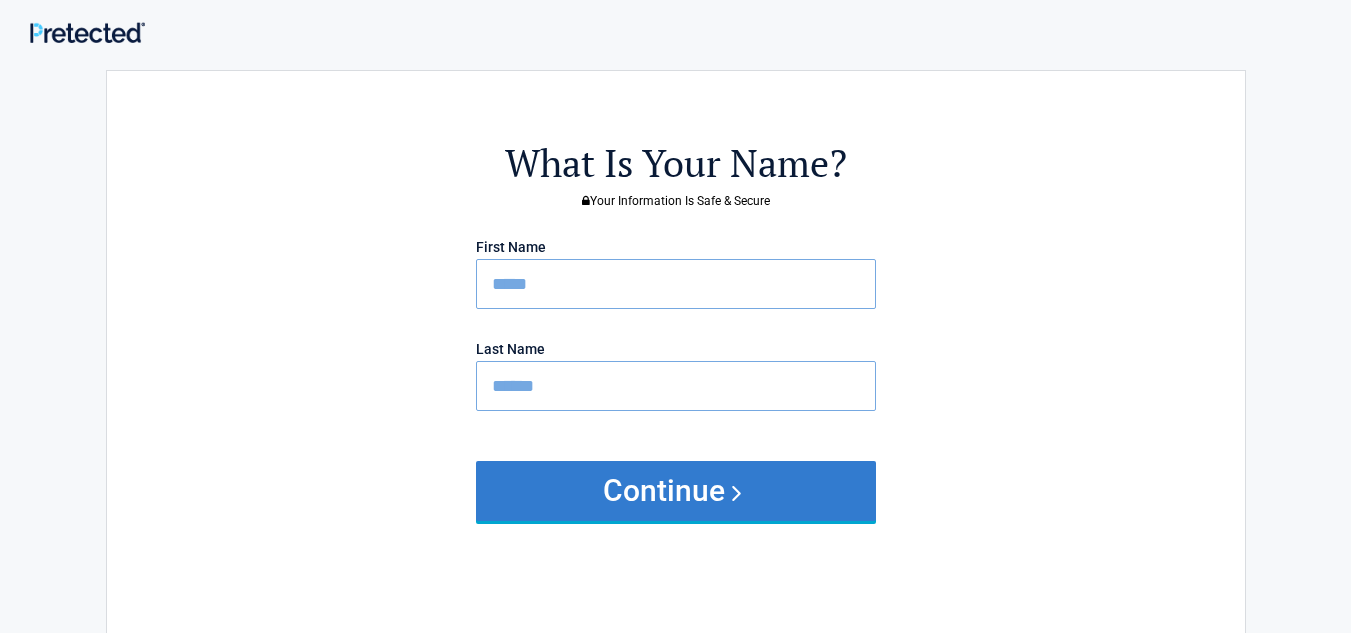 click on "Continue" at bounding box center [676, 491] 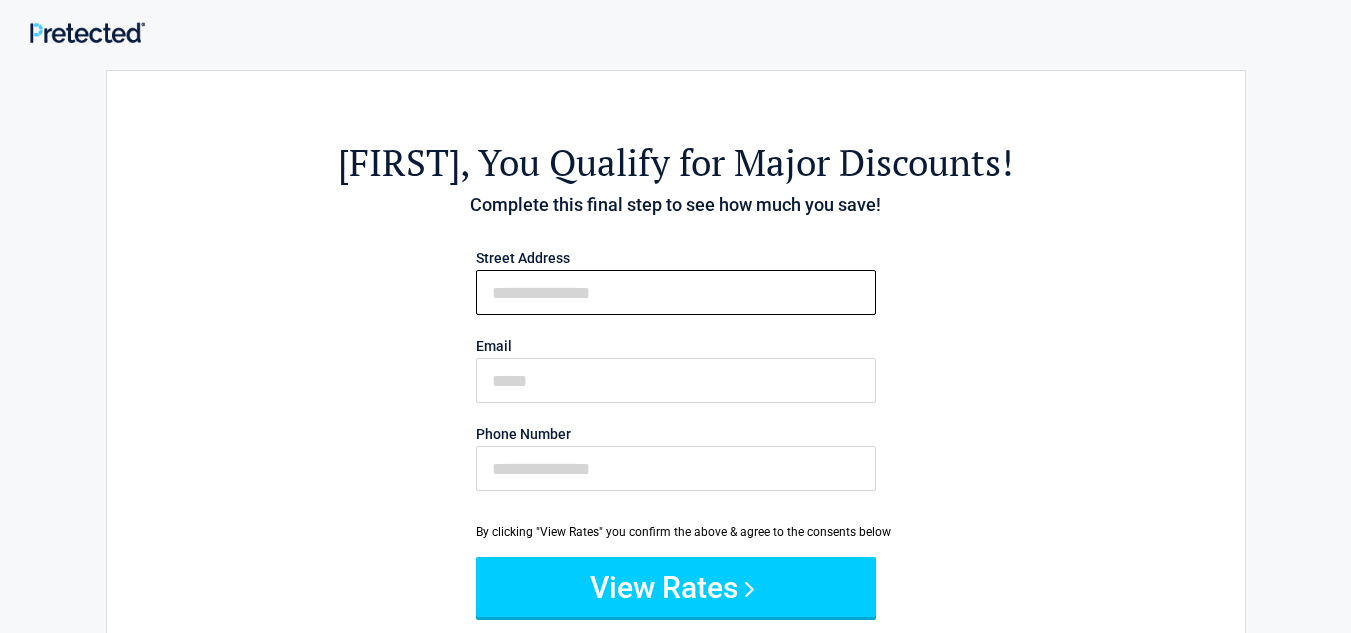click on "First Name" at bounding box center [676, 292] 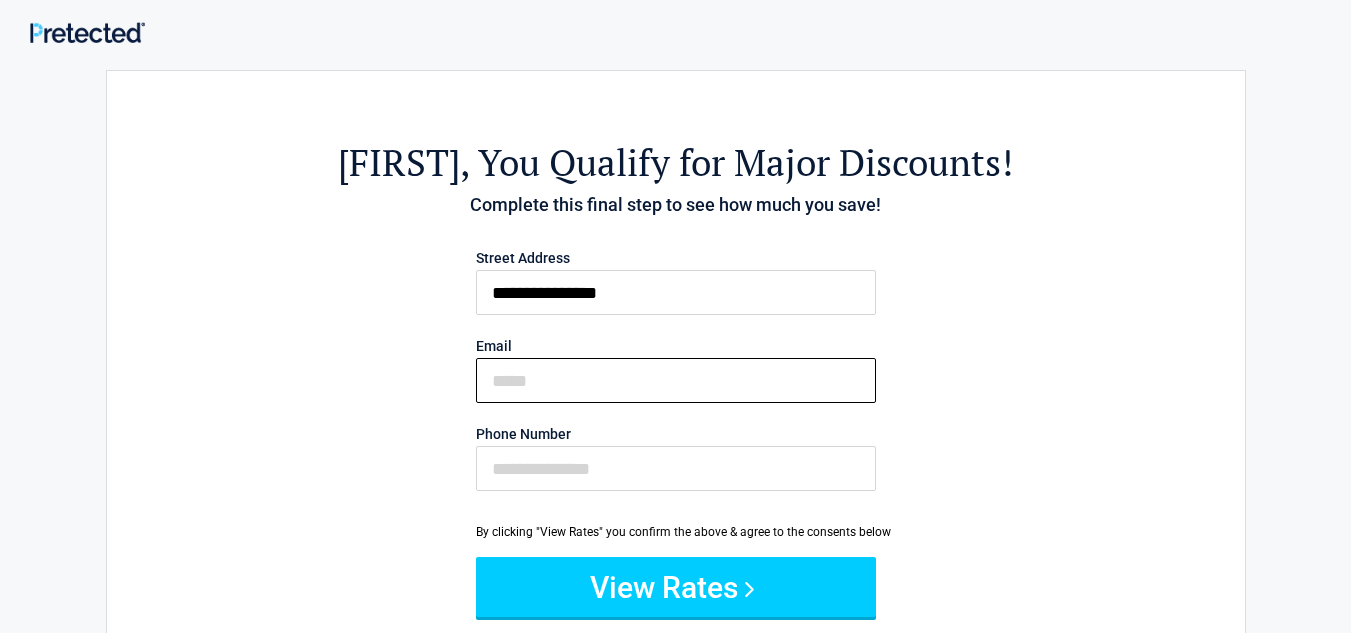 type on "**********" 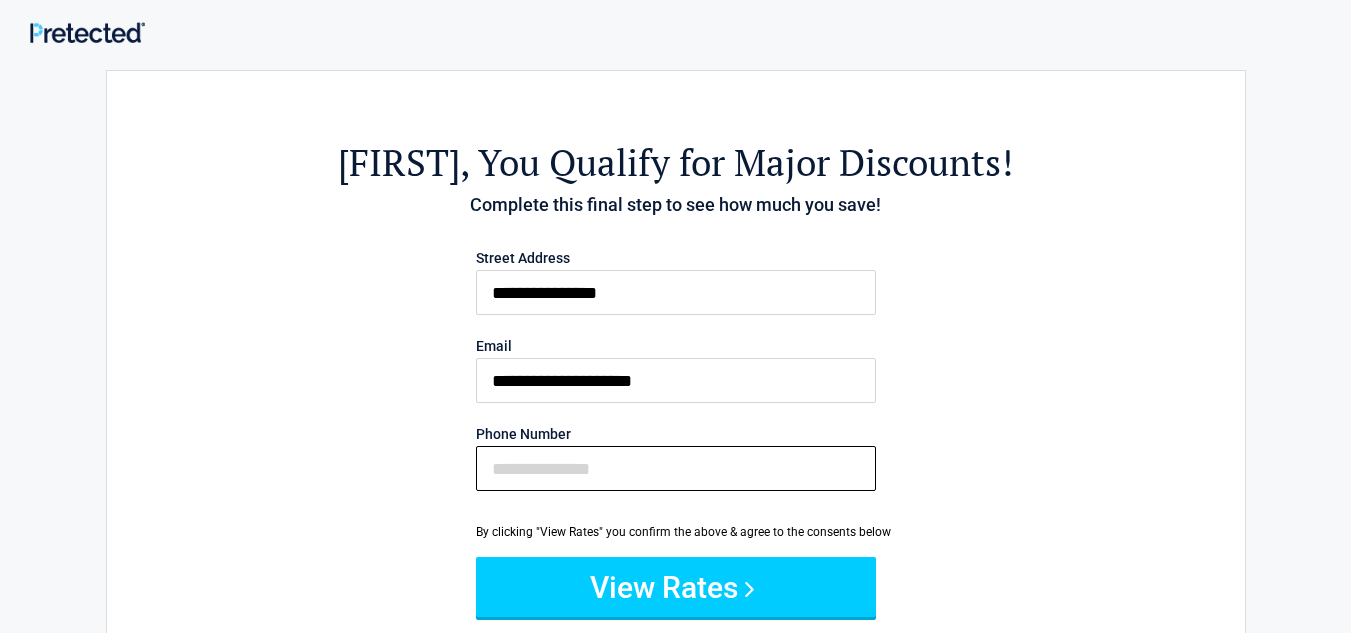 type on "**********" 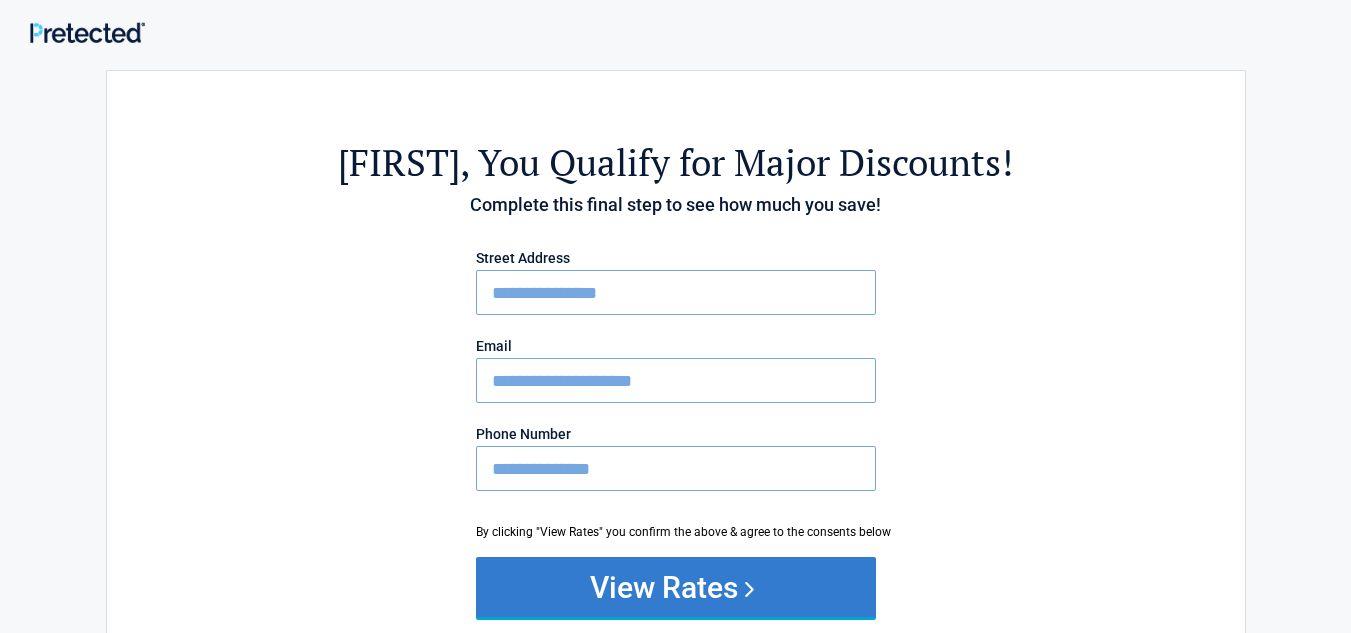 click on "View Rates" at bounding box center [676, 587] 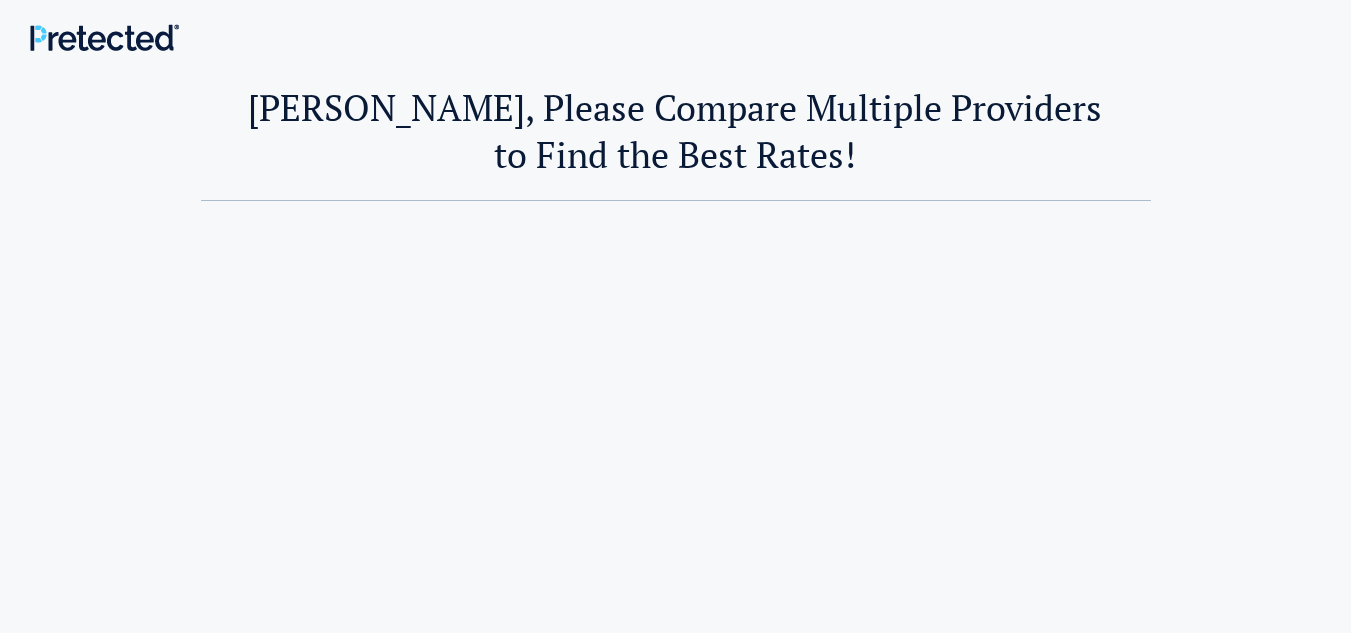 scroll, scrollTop: 0, scrollLeft: 0, axis: both 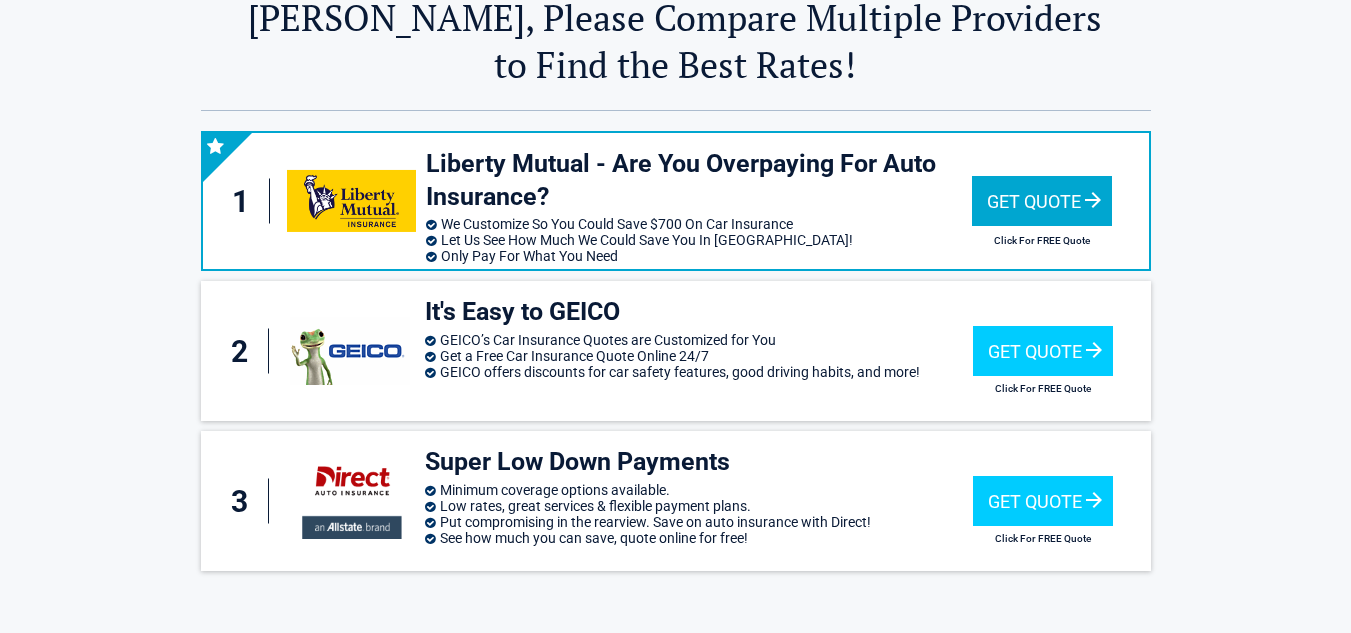 click on "Get Quote" at bounding box center (1042, 201) 